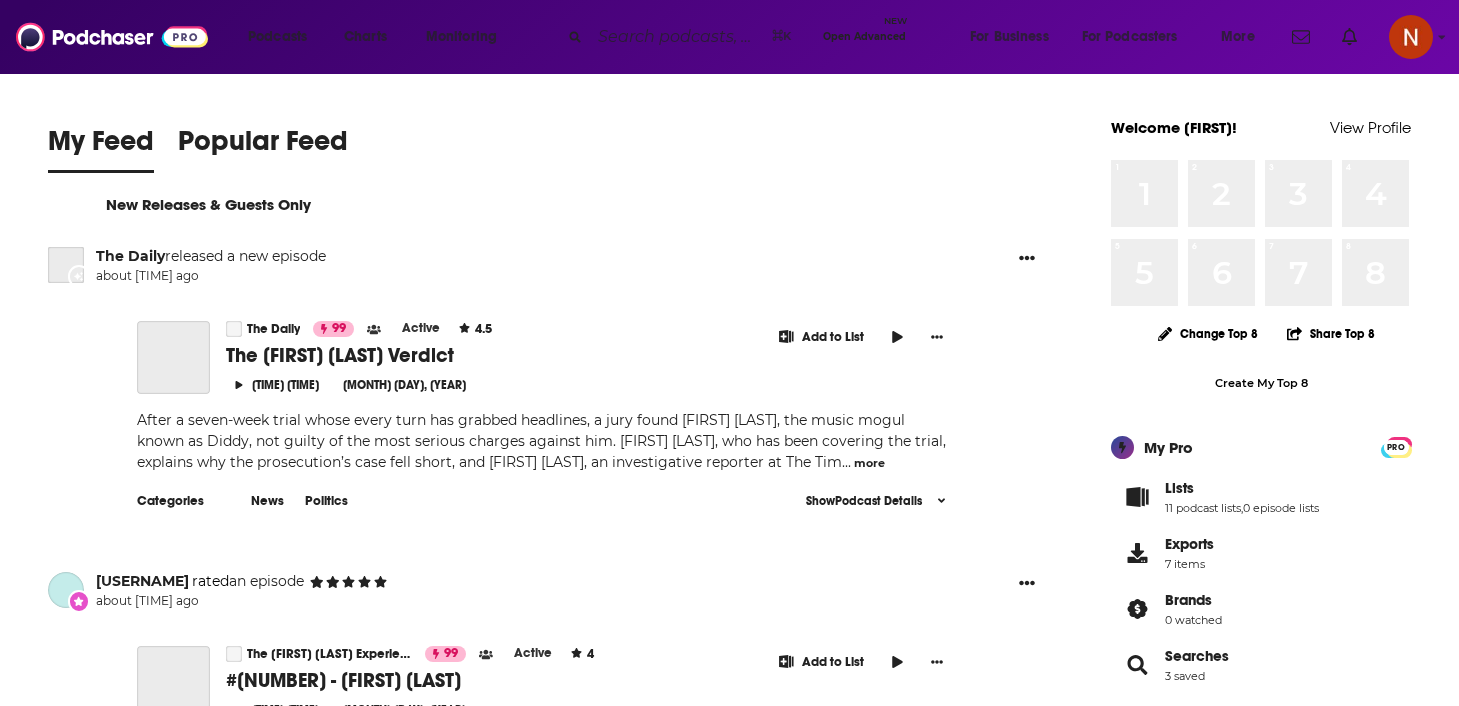 scroll, scrollTop: 0, scrollLeft: 0, axis: both 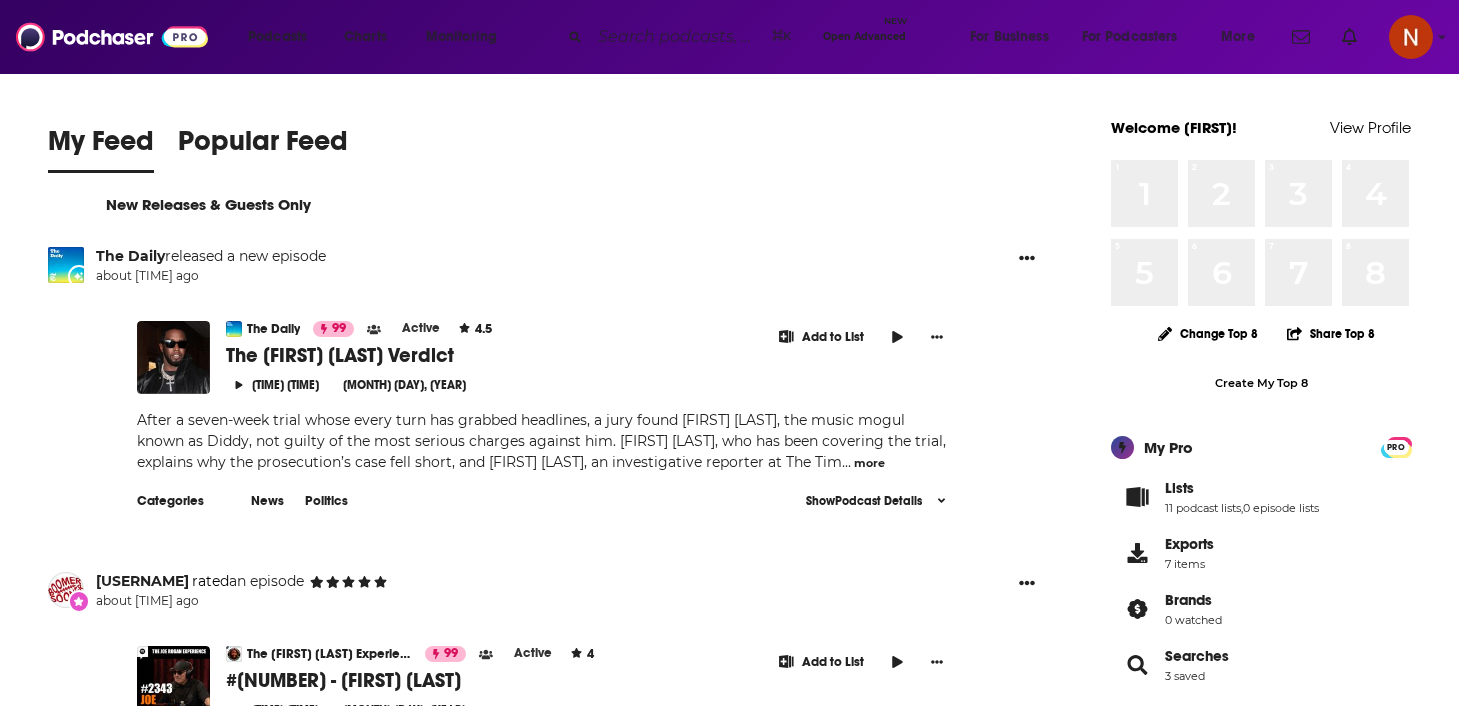 click at bounding box center (677, 37) 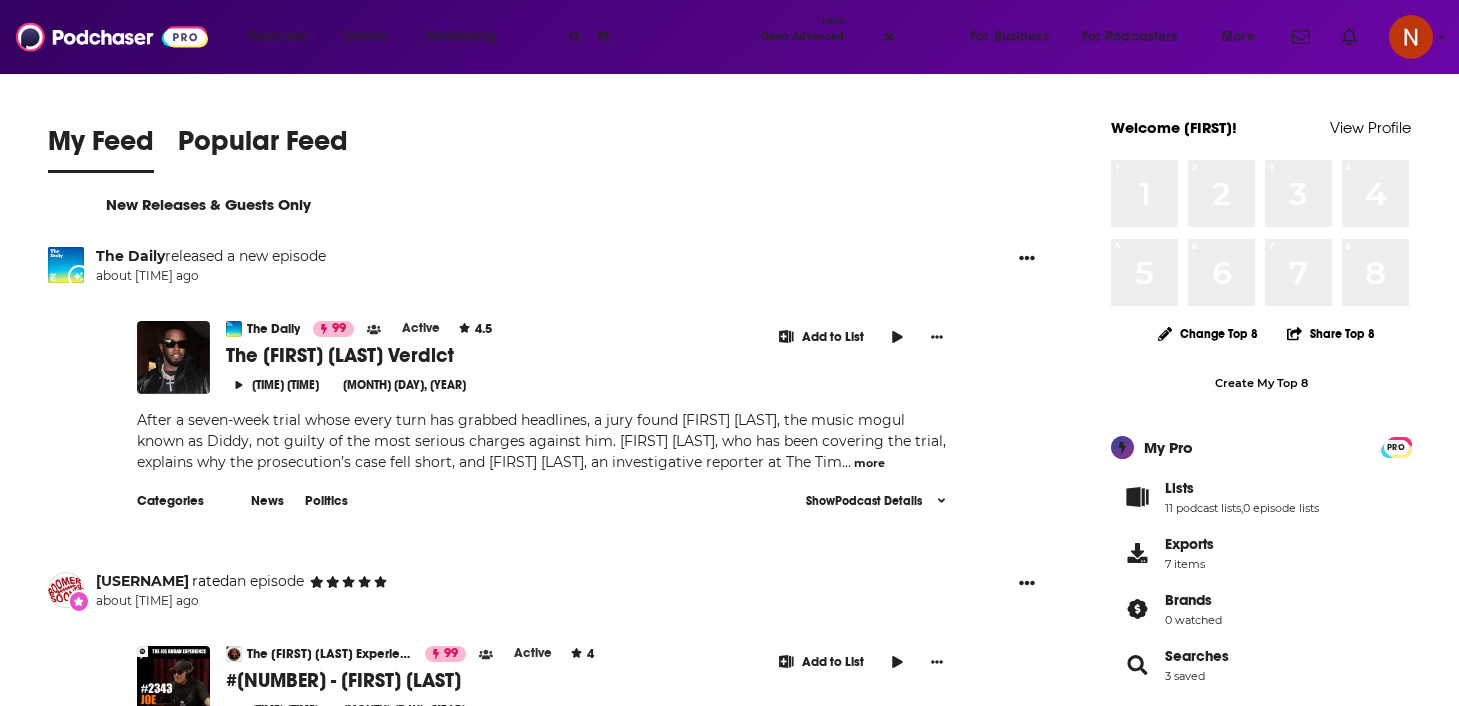 type on "f1" 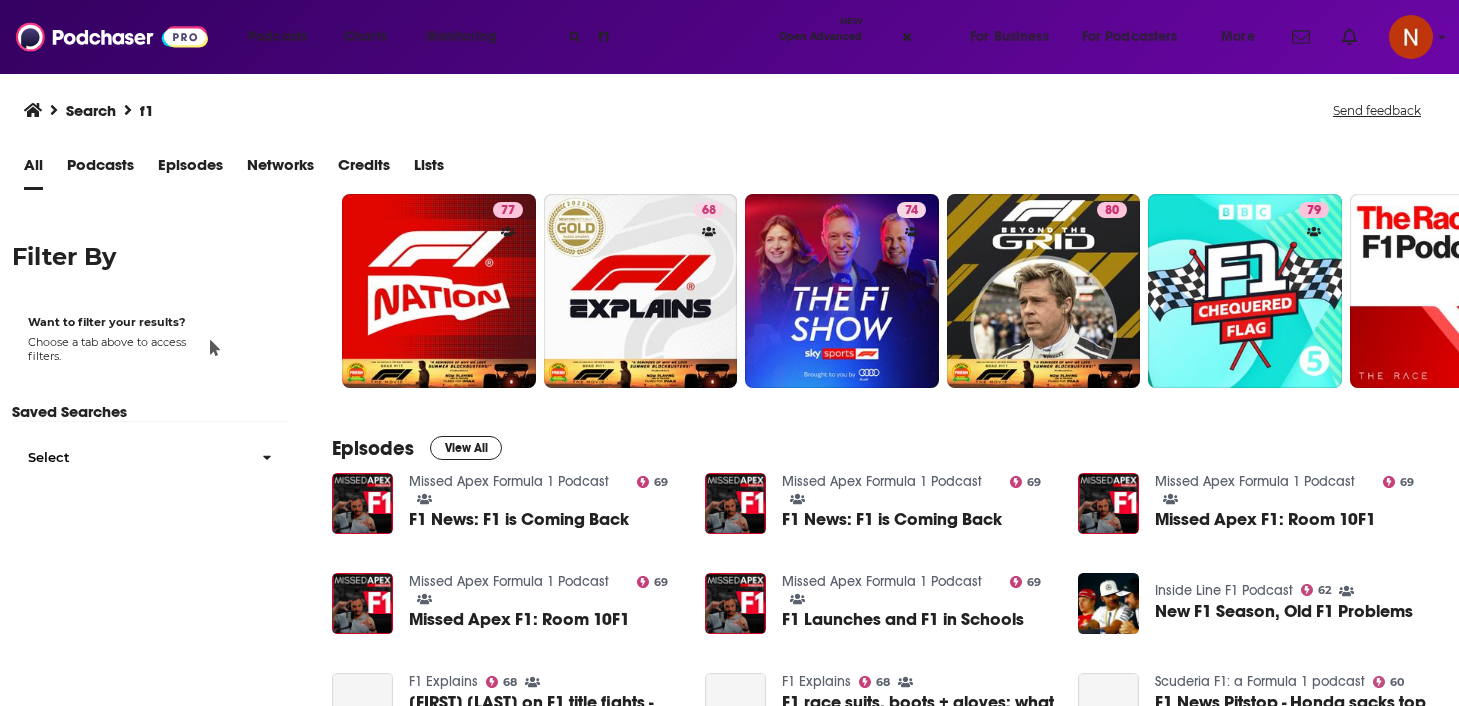 scroll, scrollTop: 62, scrollLeft: 0, axis: vertical 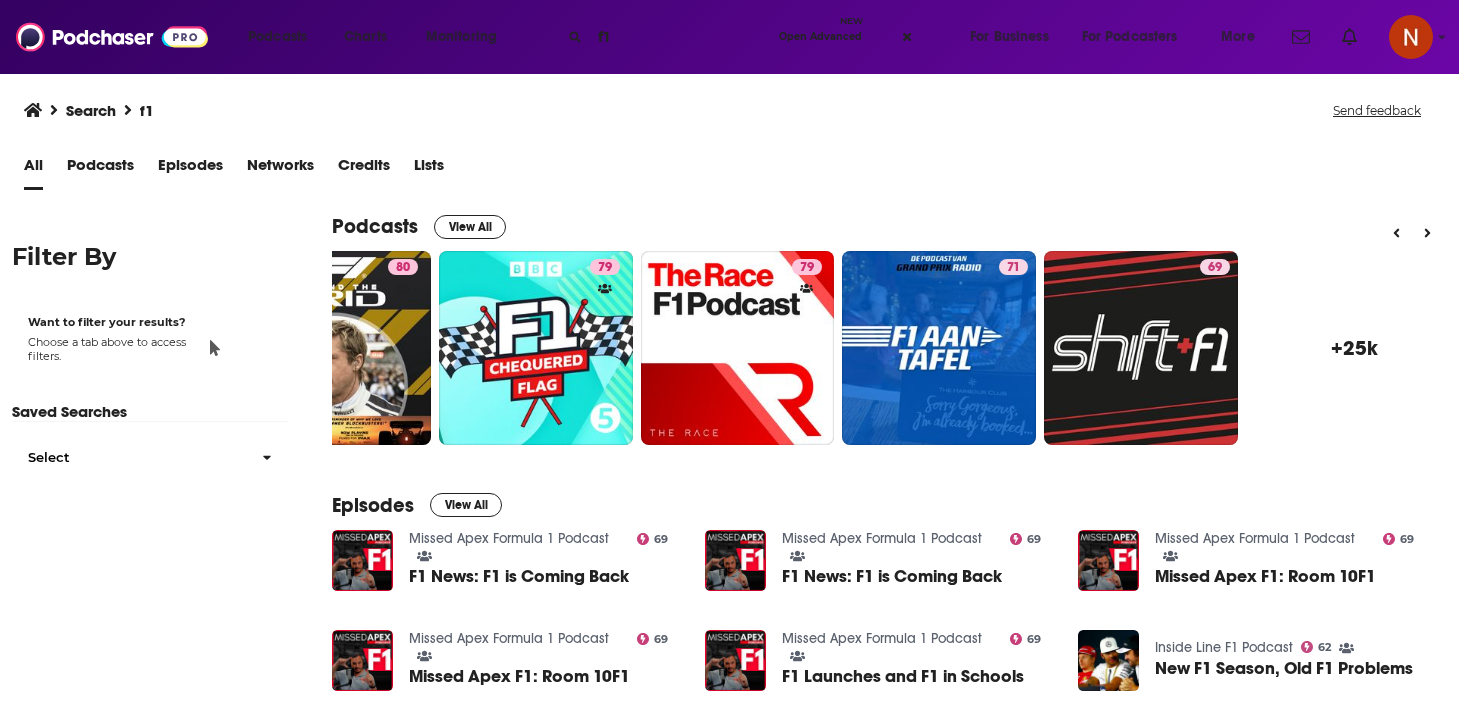 click on "+ 25k" at bounding box center [1355, 348] 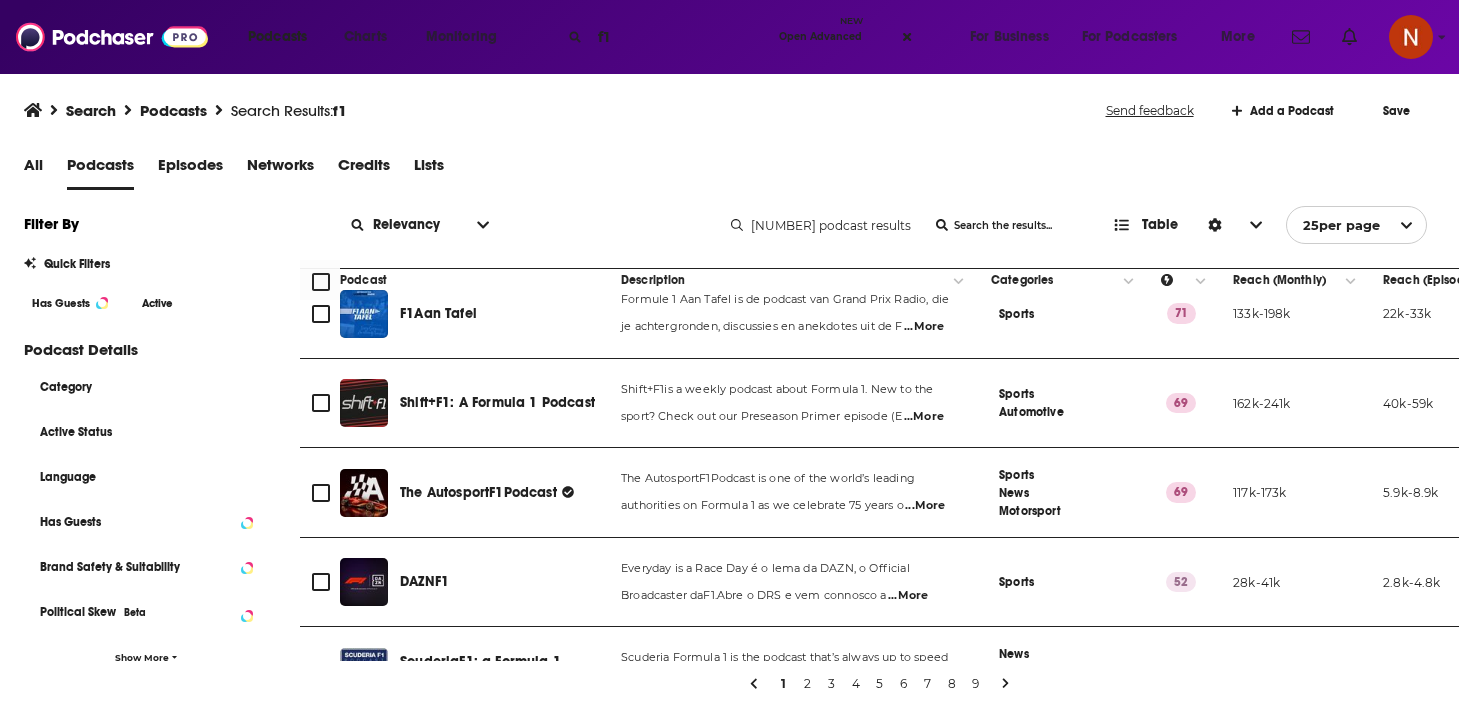 scroll, scrollTop: 622, scrollLeft: 0, axis: vertical 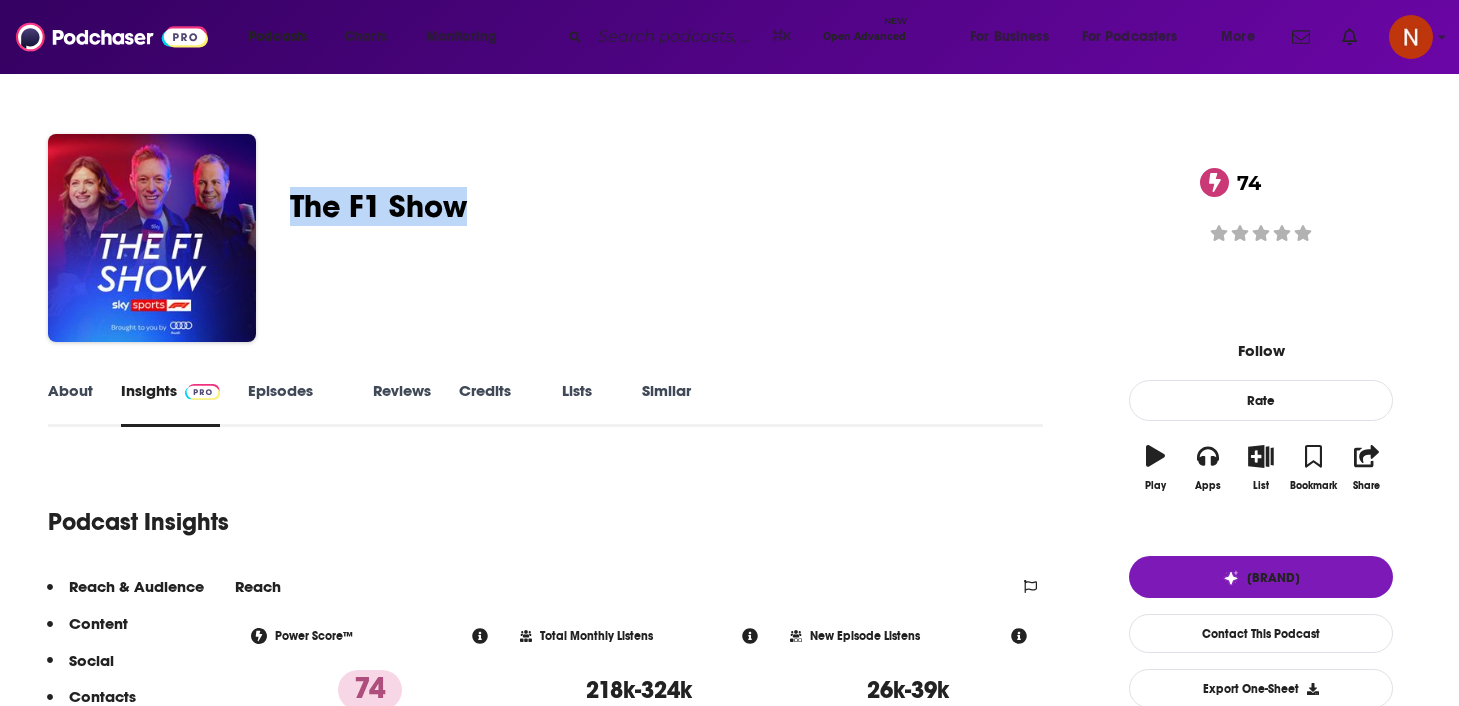drag, startPoint x: 564, startPoint y: 197, endPoint x: 365, endPoint y: 197, distance: 199 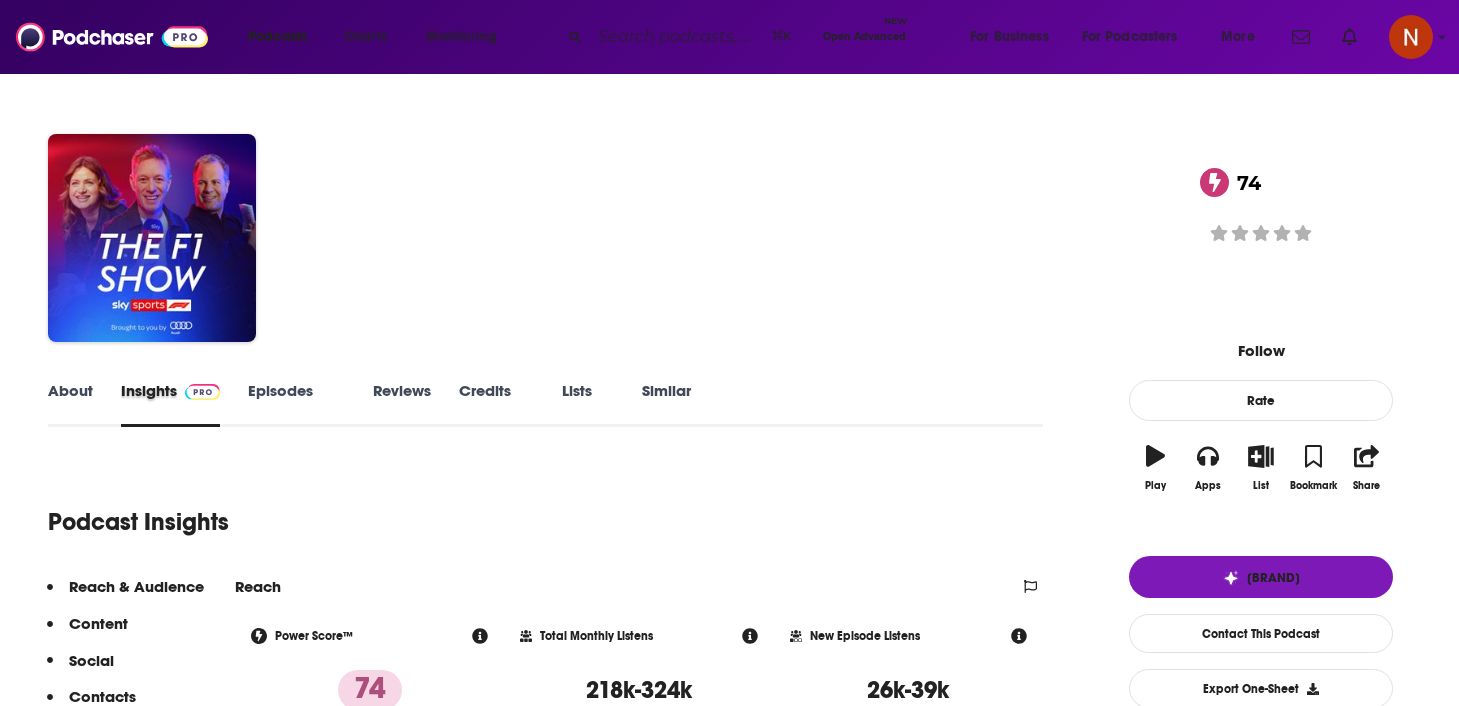 click on "Insights" at bounding box center (184, 404) 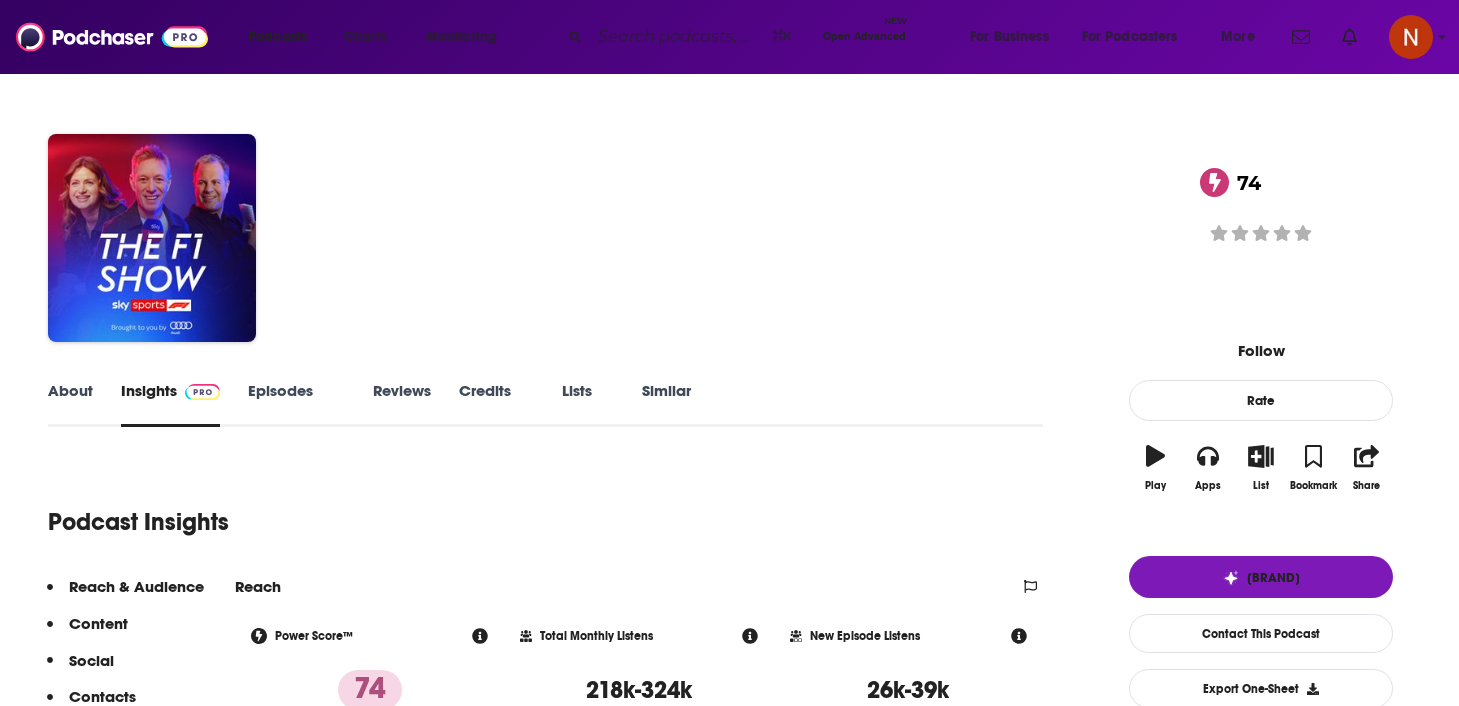 click on "Episodes 177" at bounding box center [296, 404] 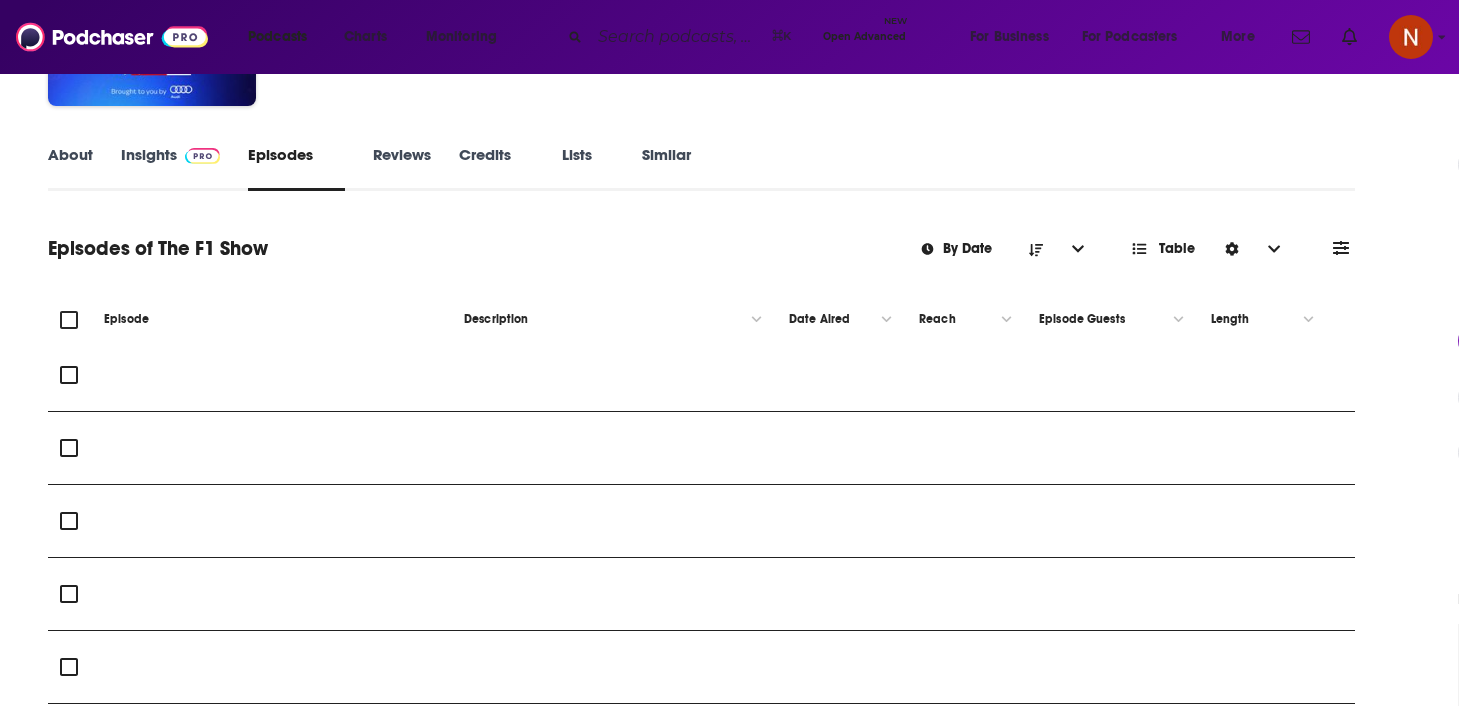scroll, scrollTop: 241, scrollLeft: 0, axis: vertical 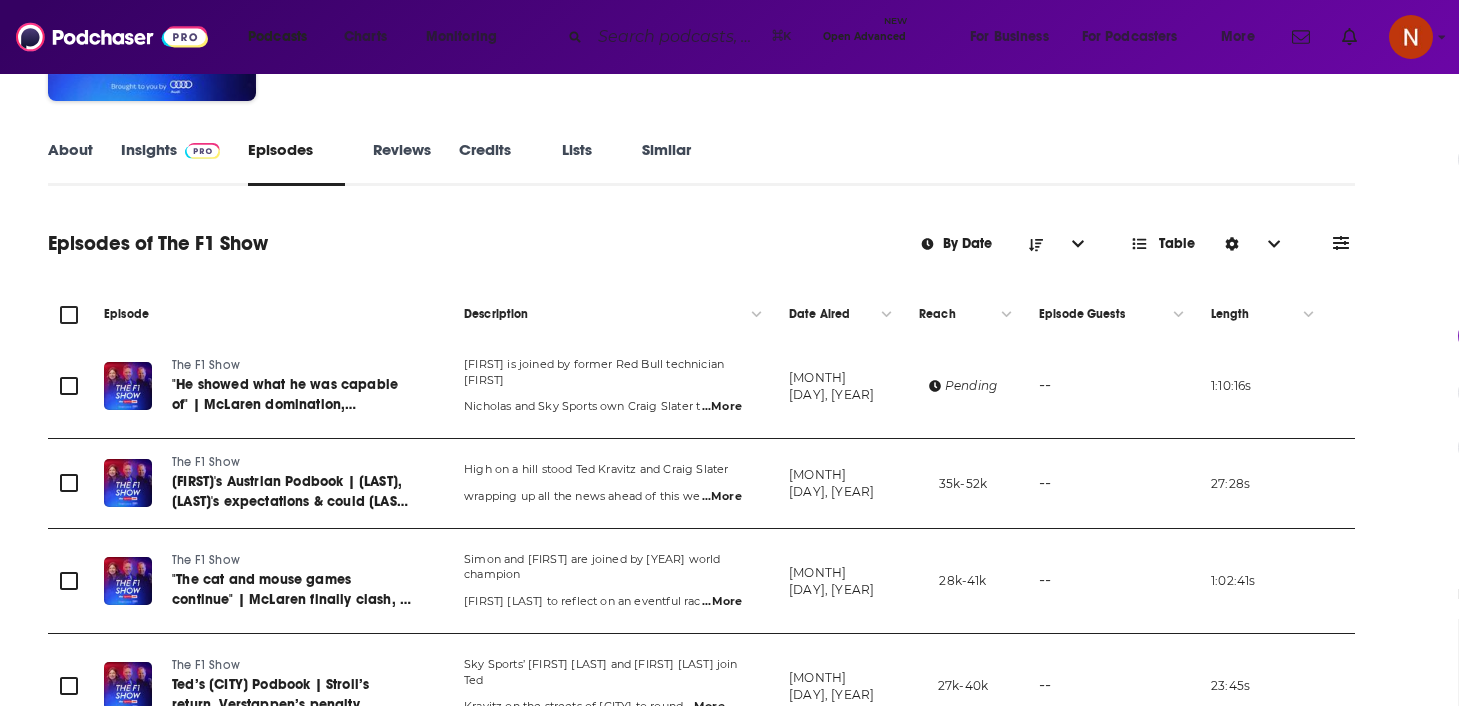 click on "Insights" at bounding box center (170, 163) 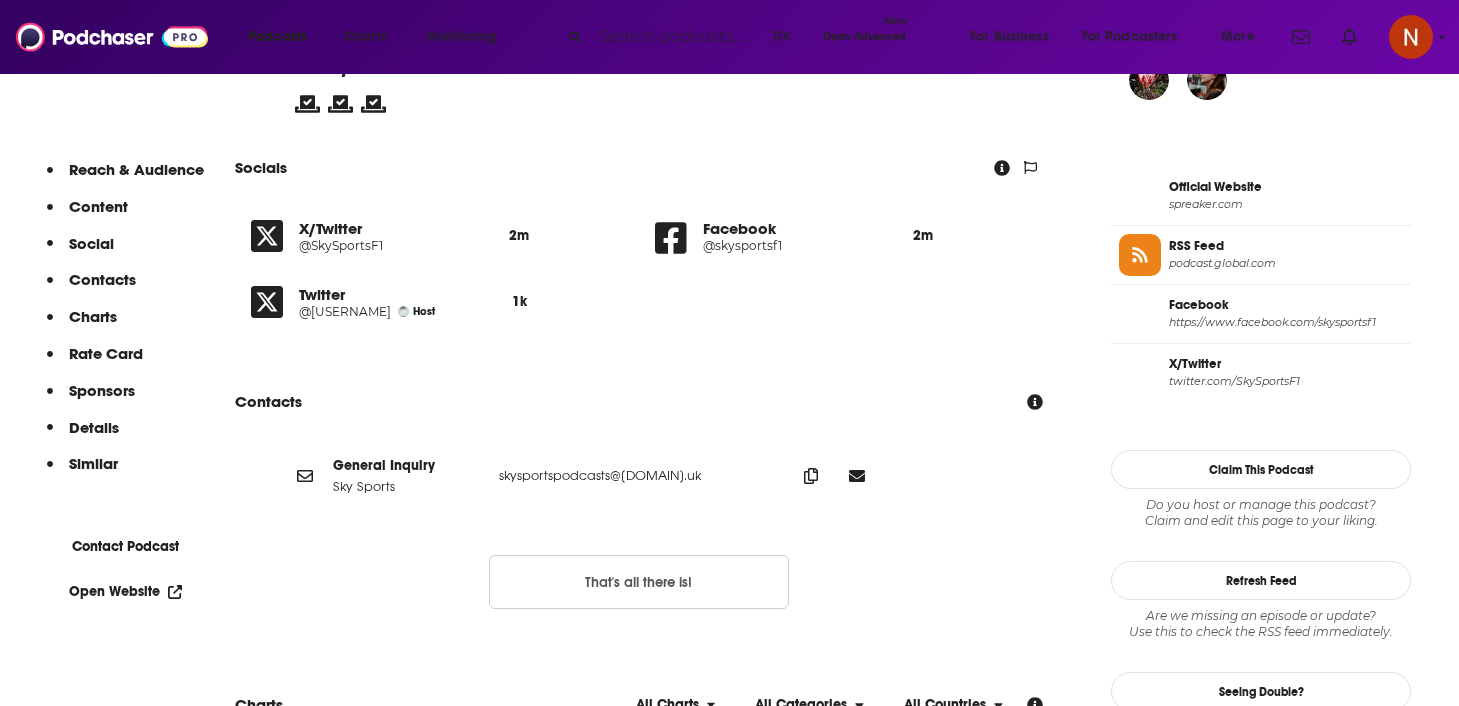 scroll, scrollTop: 1587, scrollLeft: 0, axis: vertical 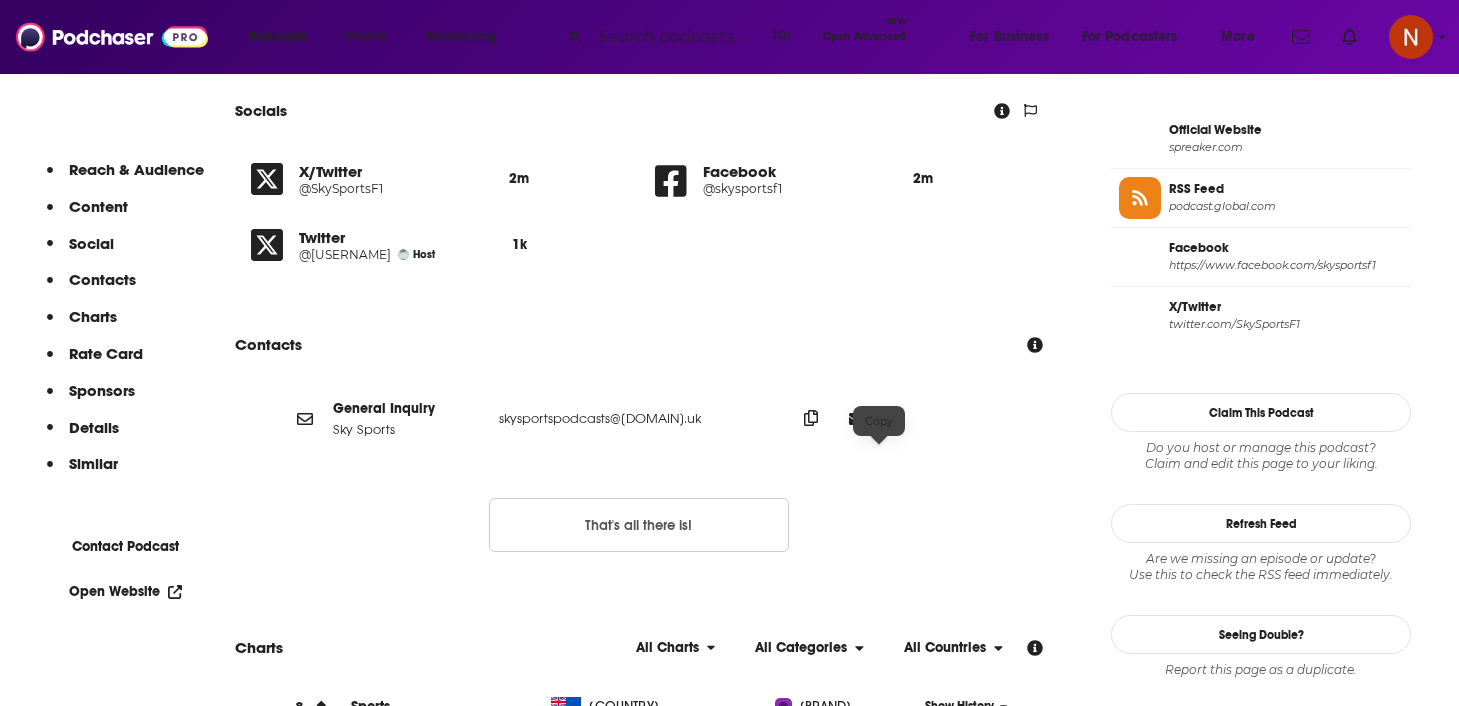 click at bounding box center (811, 418) 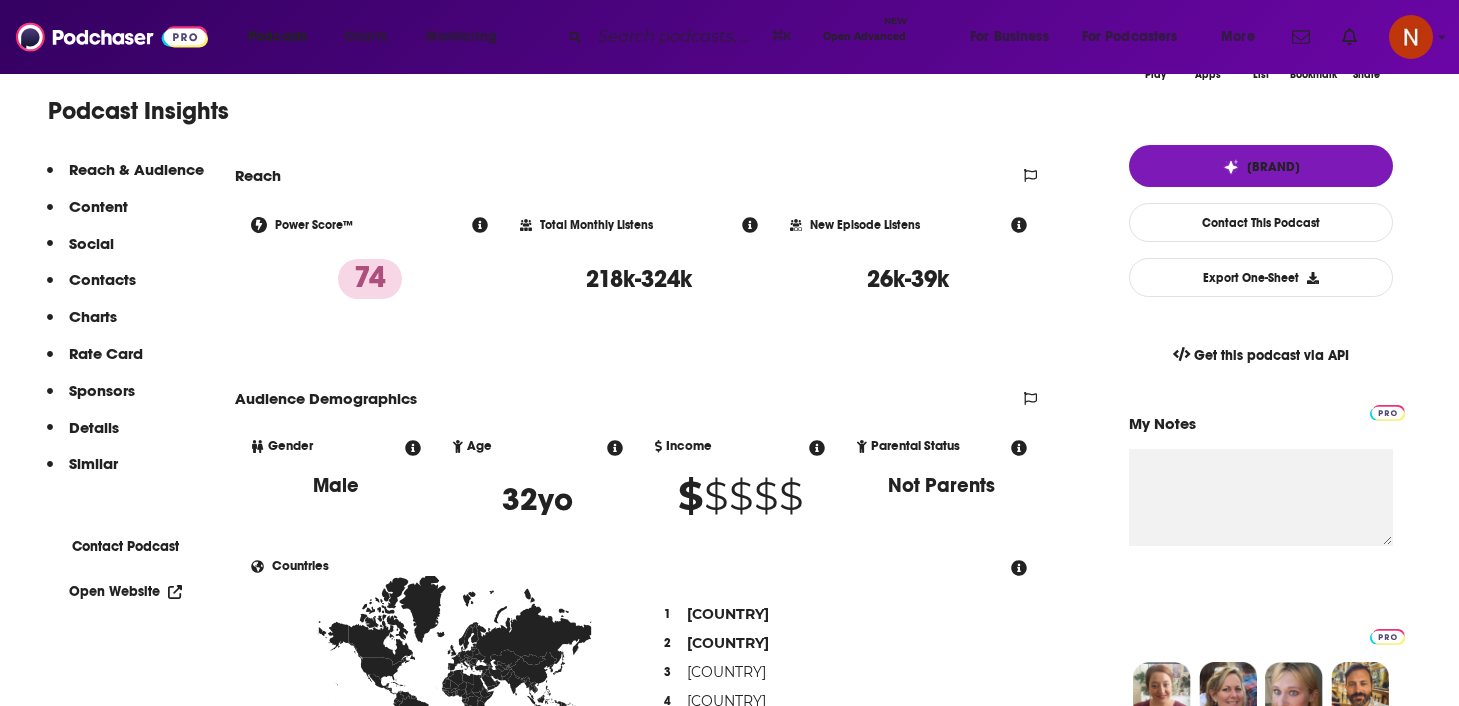 scroll, scrollTop: 0, scrollLeft: 0, axis: both 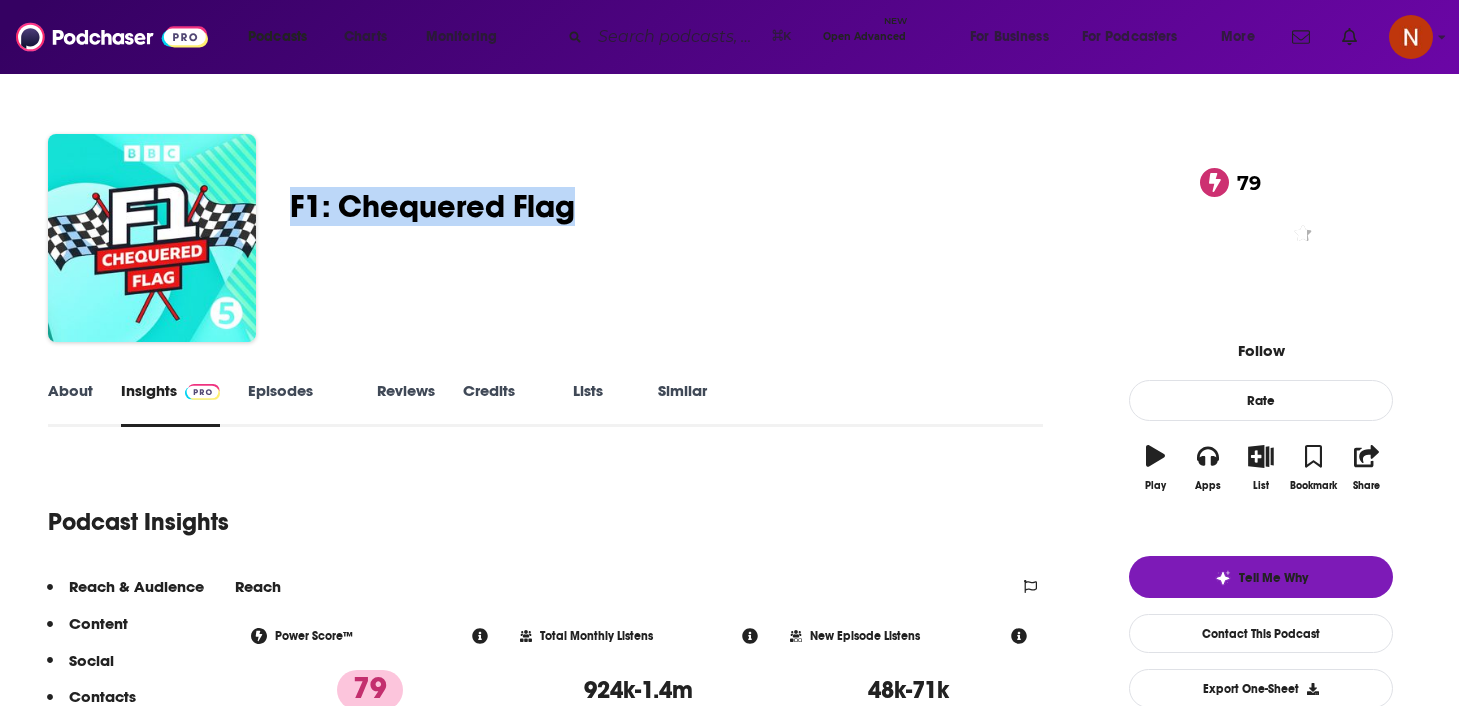 drag, startPoint x: 736, startPoint y: 208, endPoint x: 369, endPoint y: 208, distance: 367 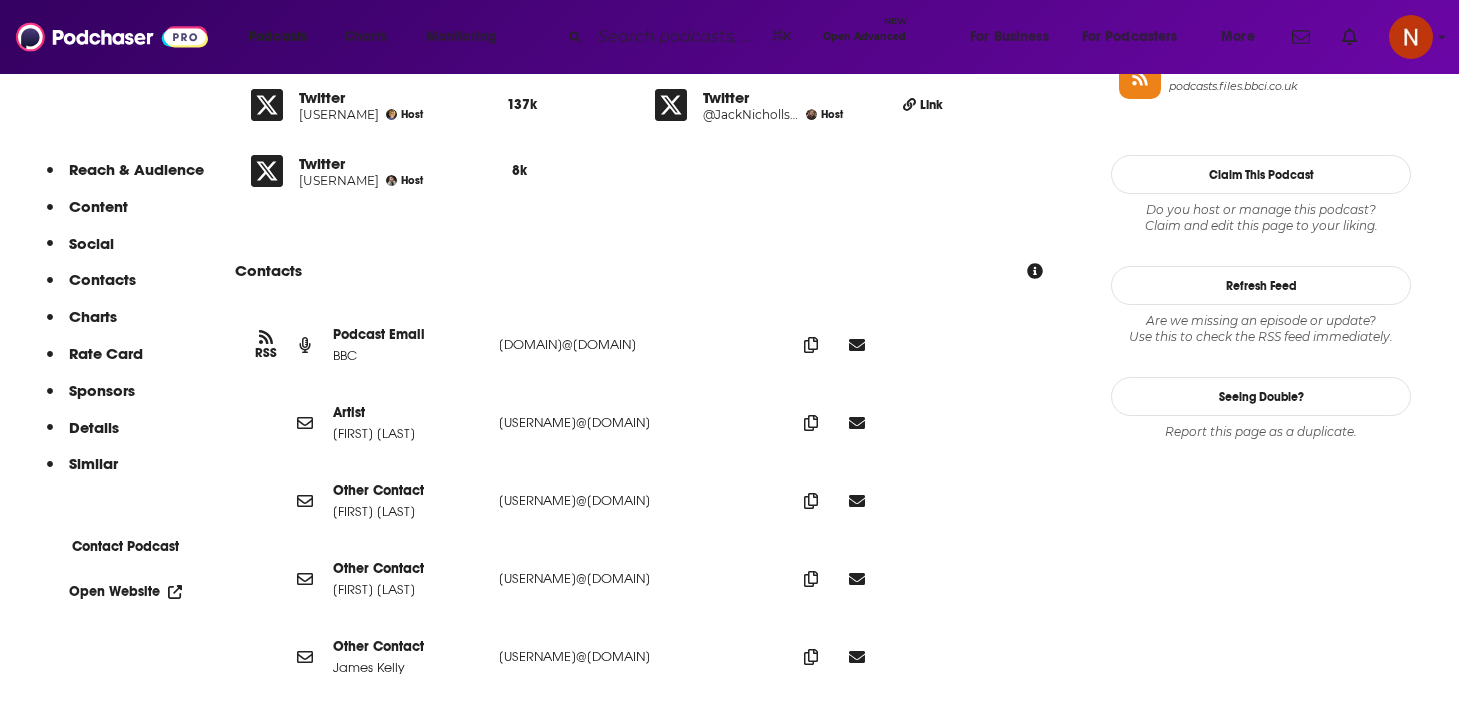scroll, scrollTop: 1933, scrollLeft: 0, axis: vertical 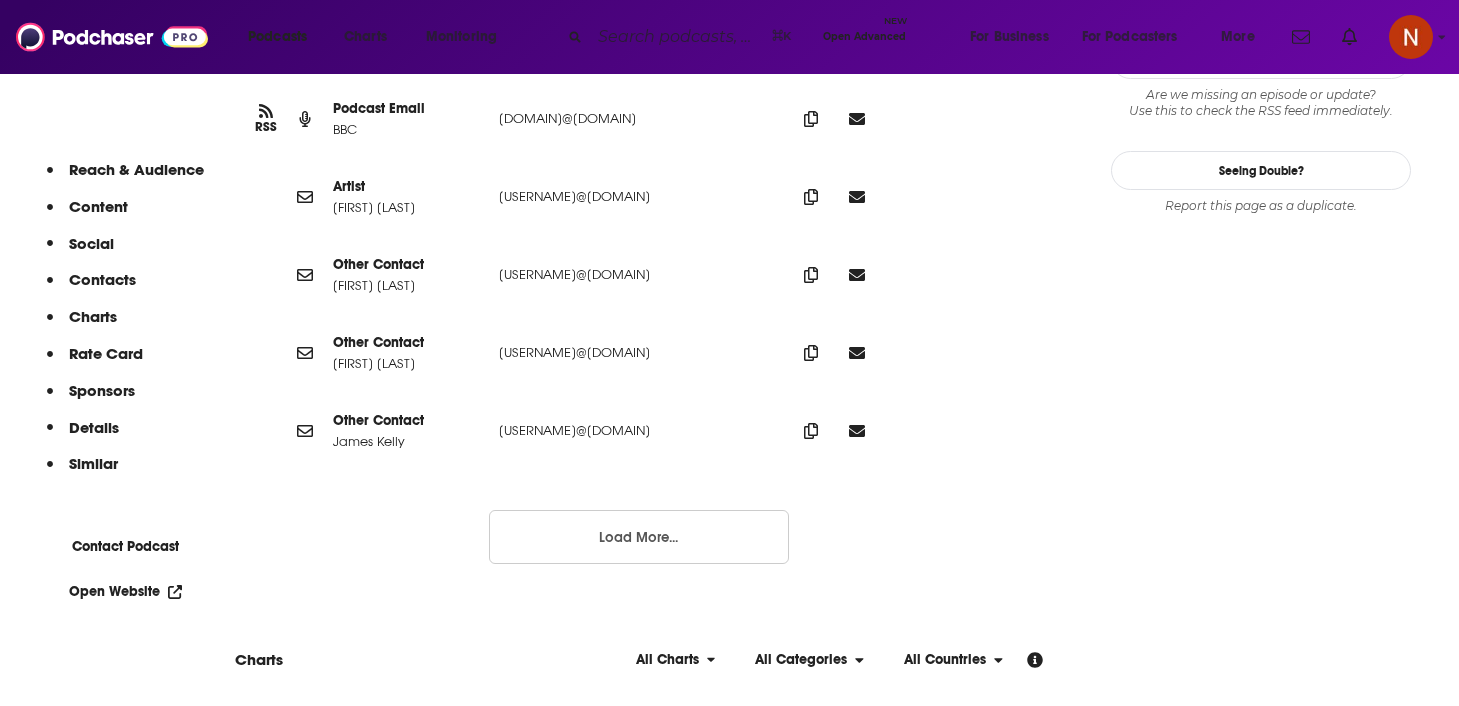 click on "RSS   Podcast Email BBC podcast.support@bbc.co.uk podcast.support@bbc.co.uk" at bounding box center [639, 119] 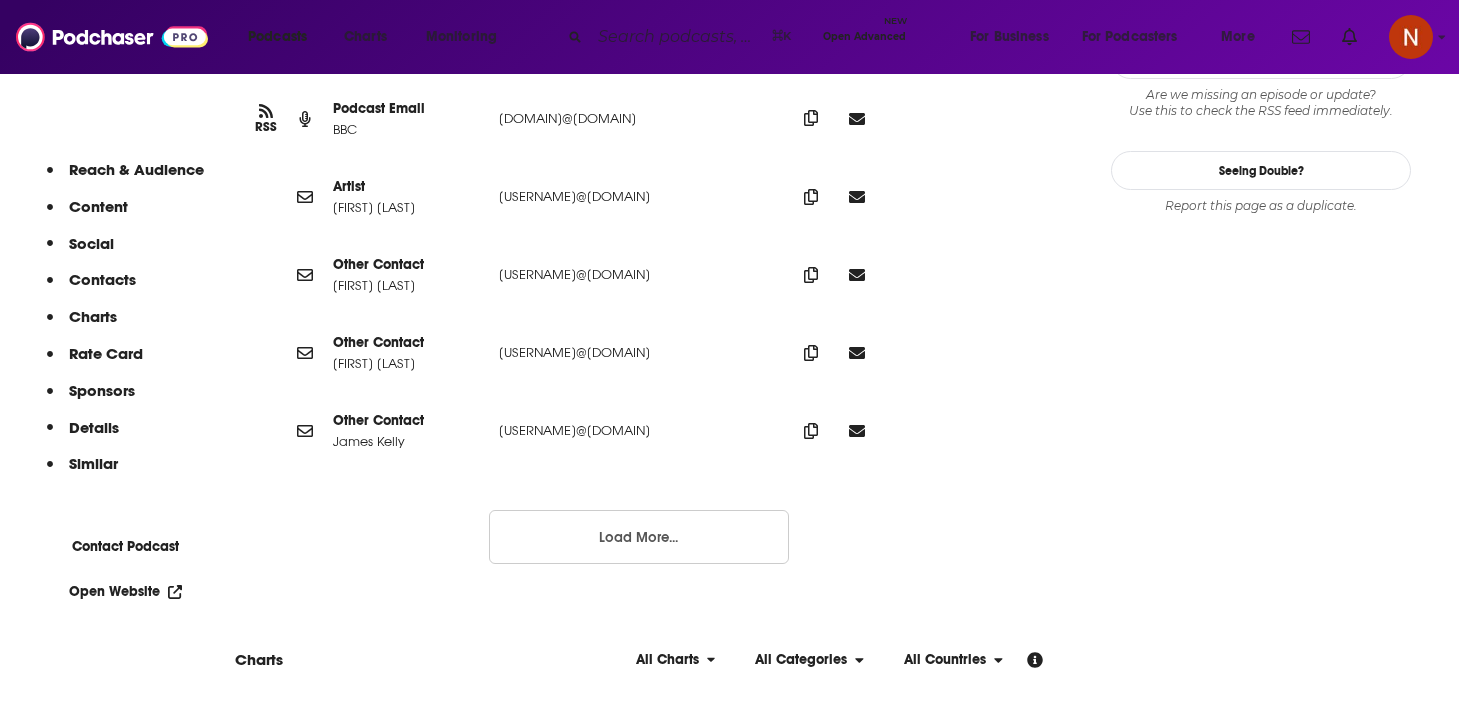 click at bounding box center (811, 118) 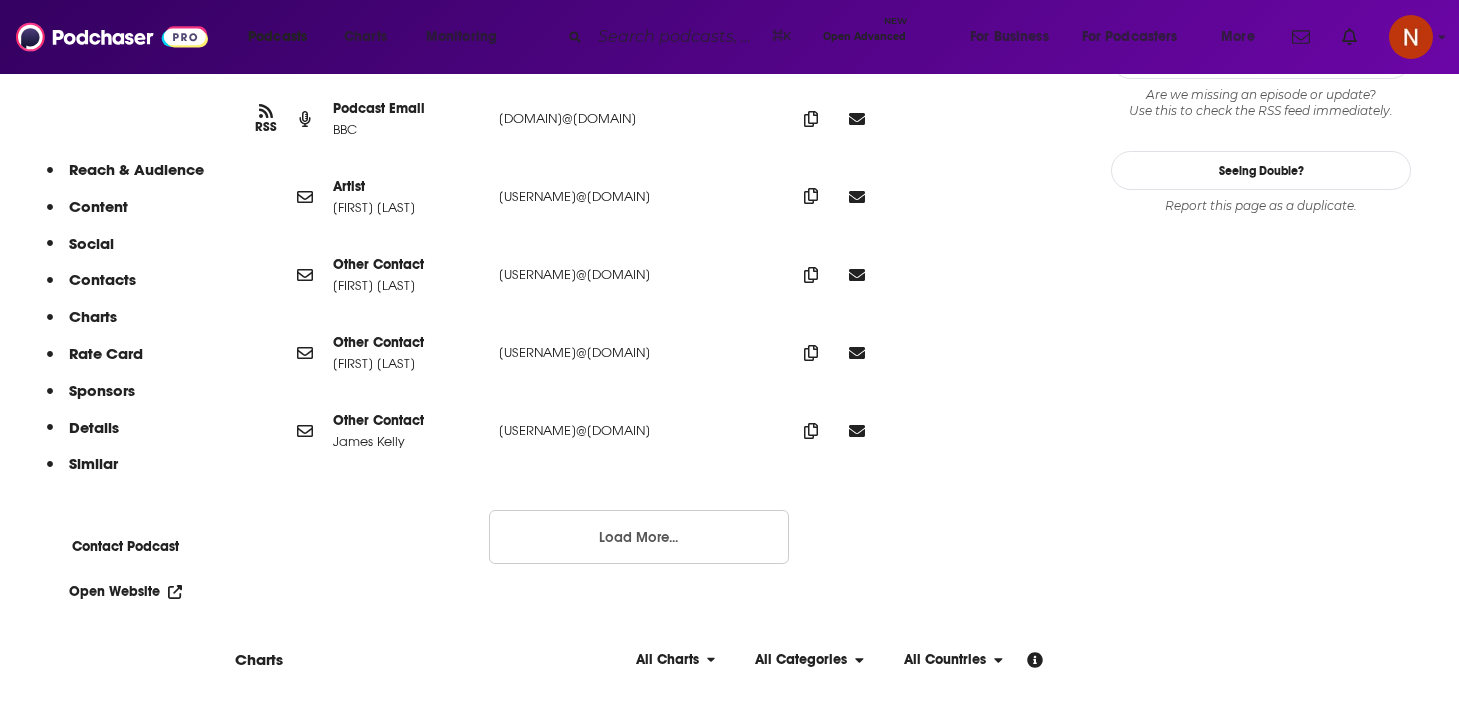 click at bounding box center [811, 119] 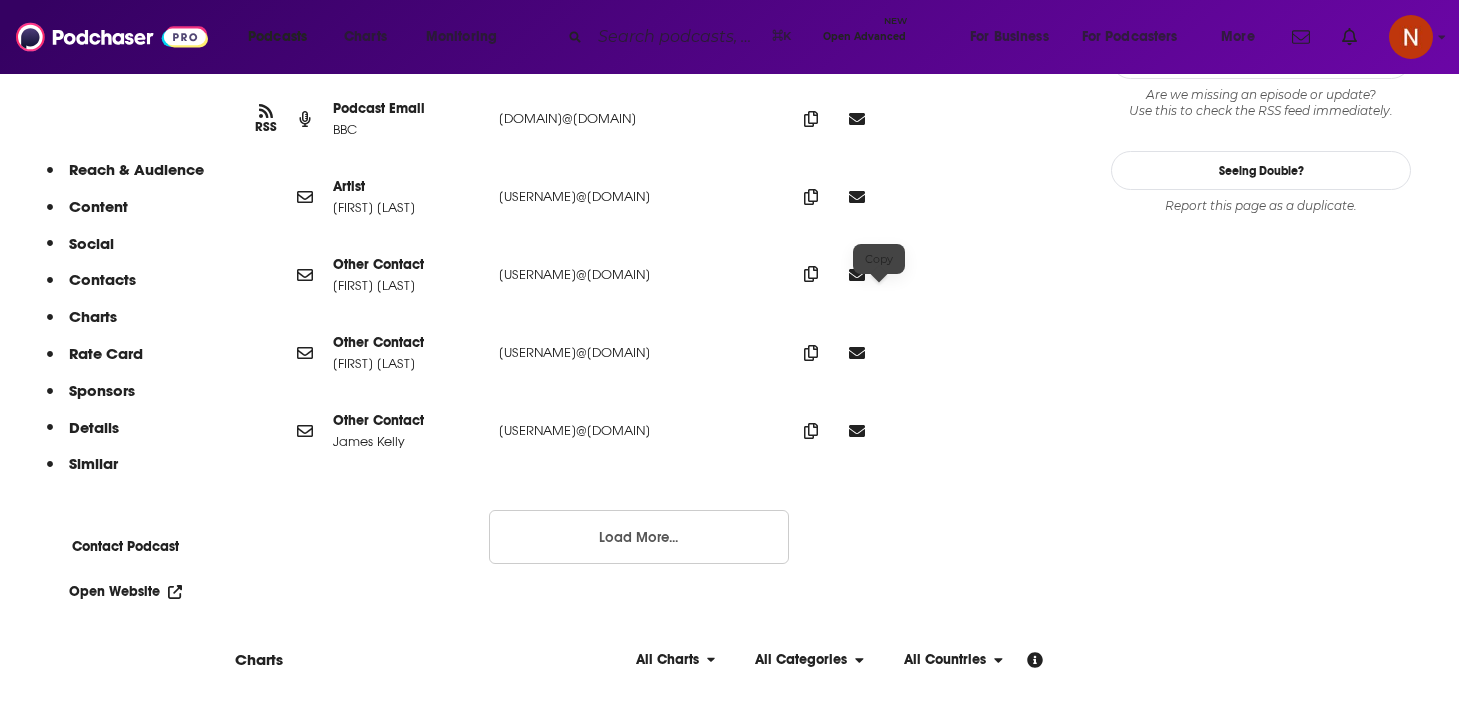 click at bounding box center (811, 119) 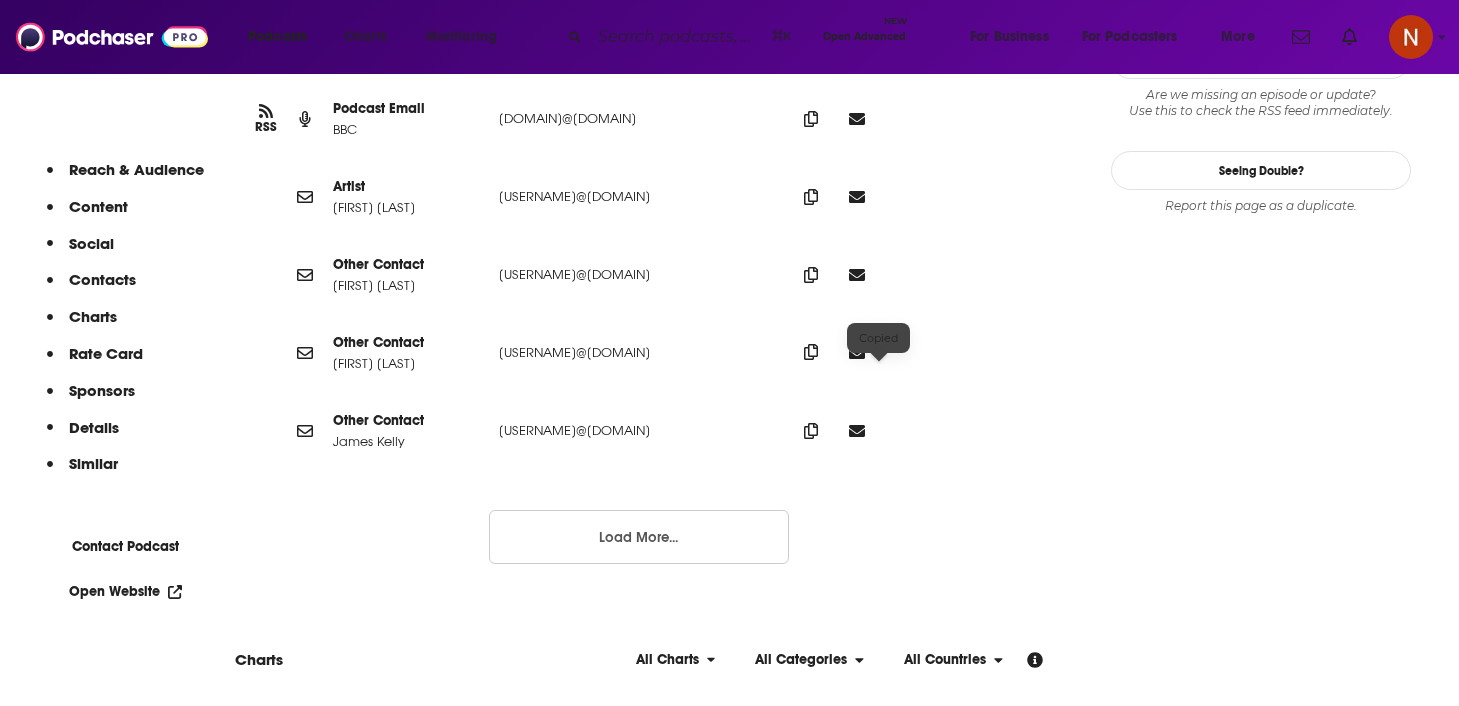 click at bounding box center (811, 119) 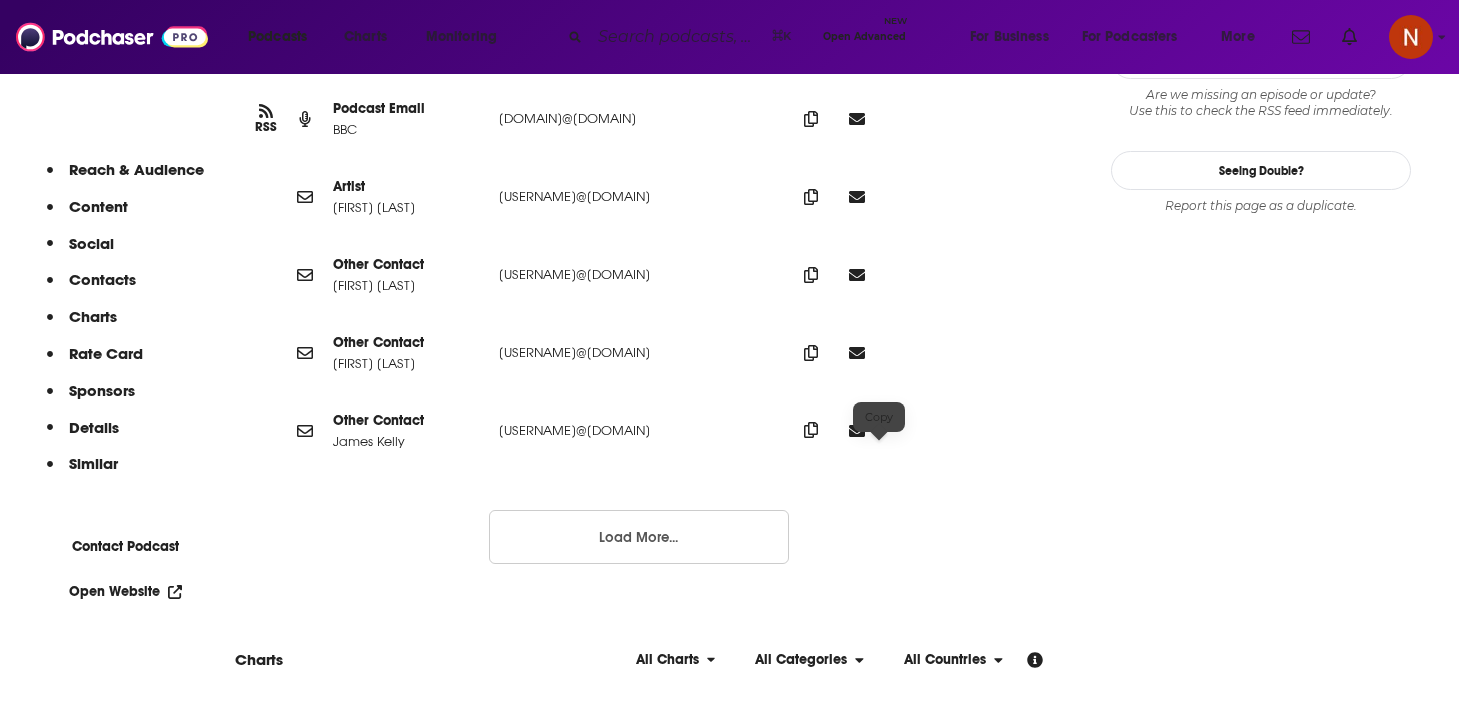 click at bounding box center [811, 119] 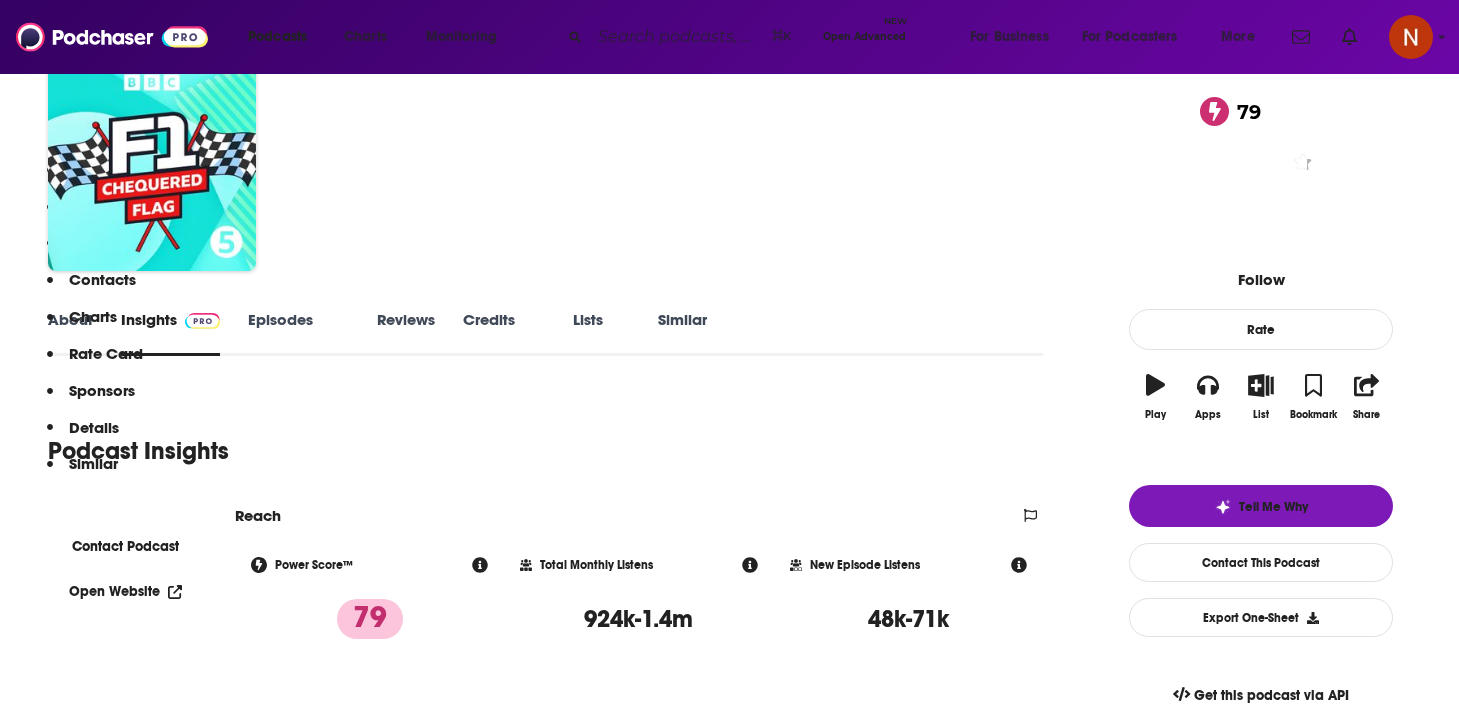 scroll, scrollTop: 0, scrollLeft: 0, axis: both 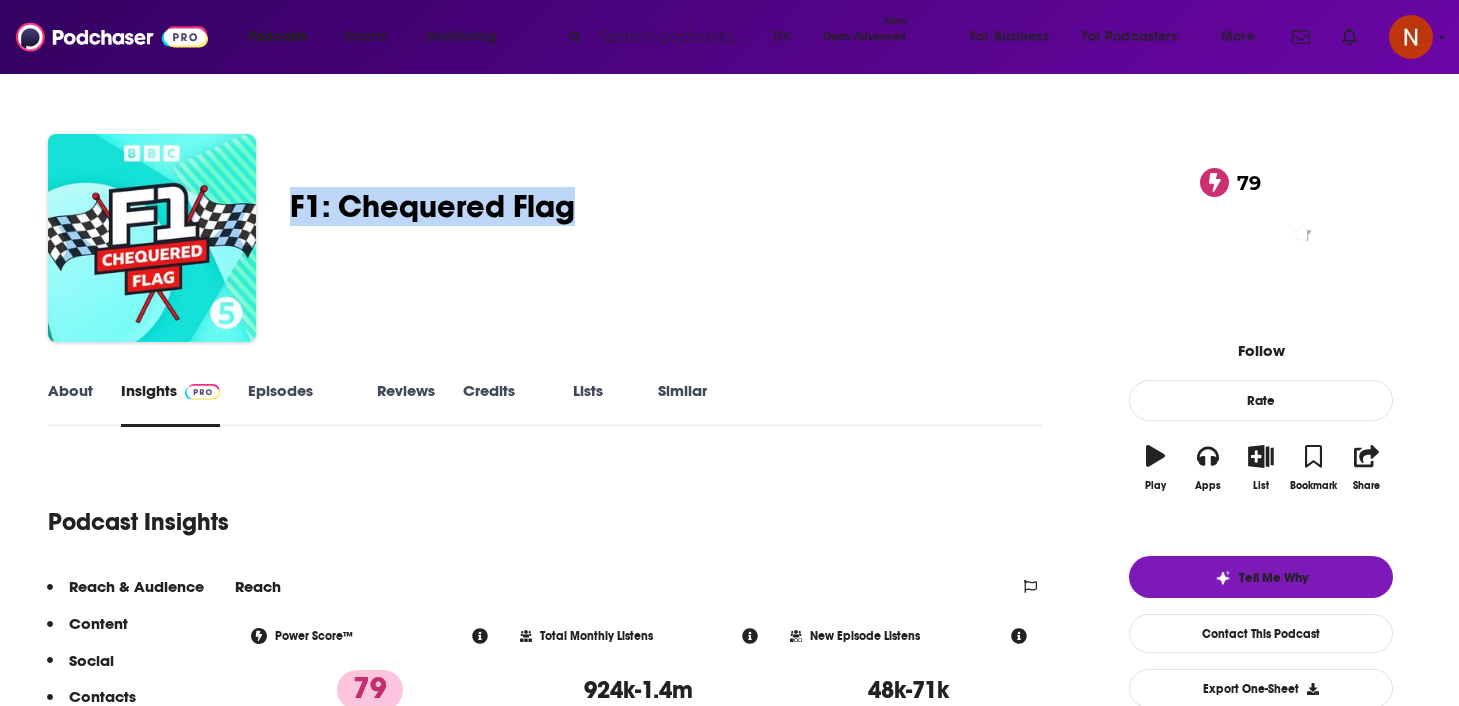 drag, startPoint x: 694, startPoint y: 192, endPoint x: 372, endPoint y: 192, distance: 322 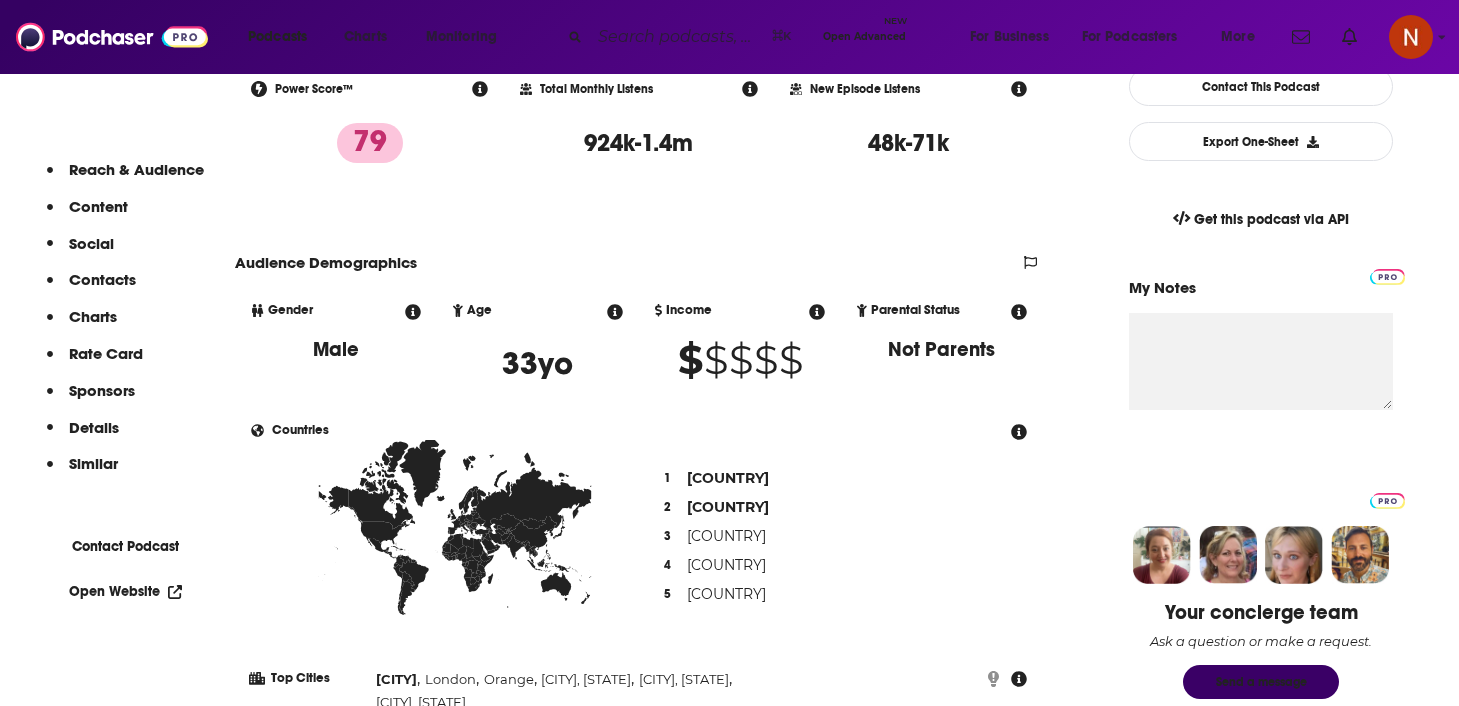 scroll, scrollTop: 0, scrollLeft: 0, axis: both 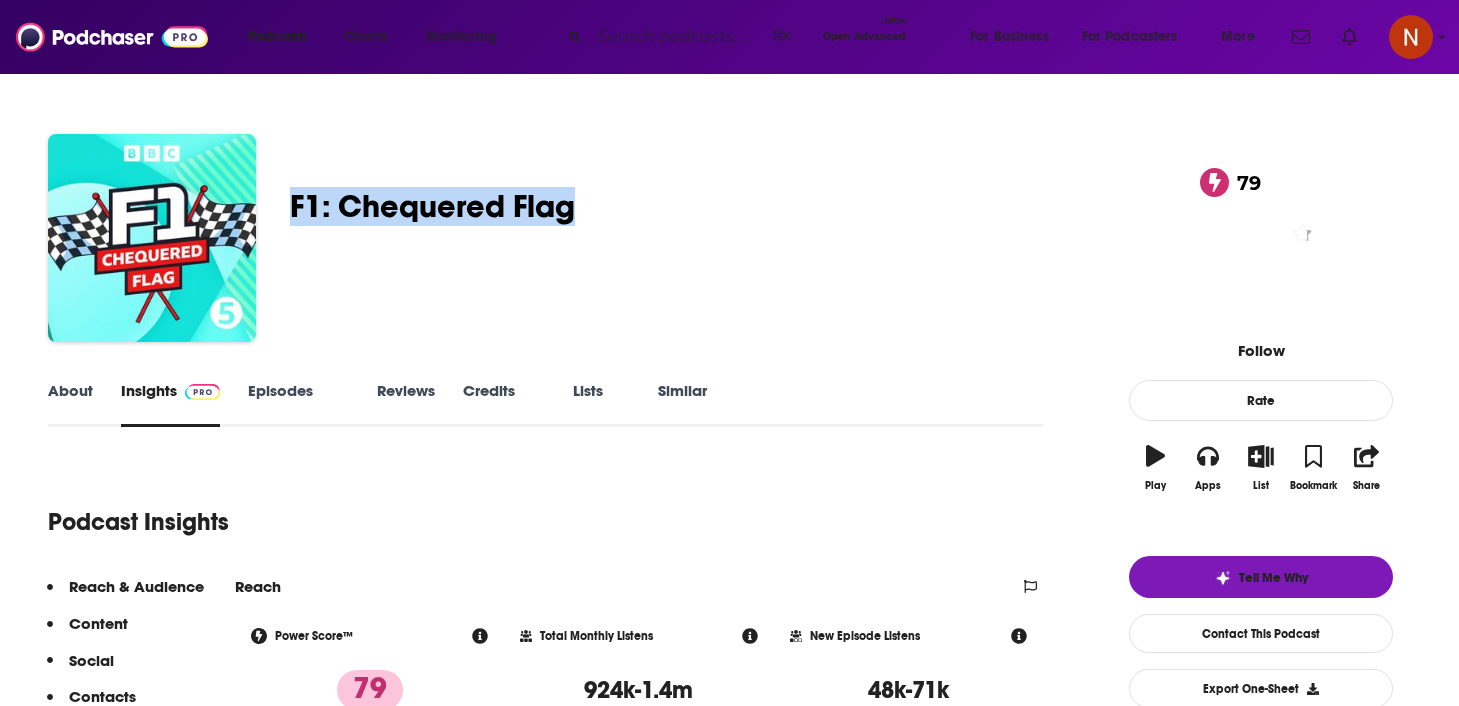 copy on "F1: Chequered Flag" 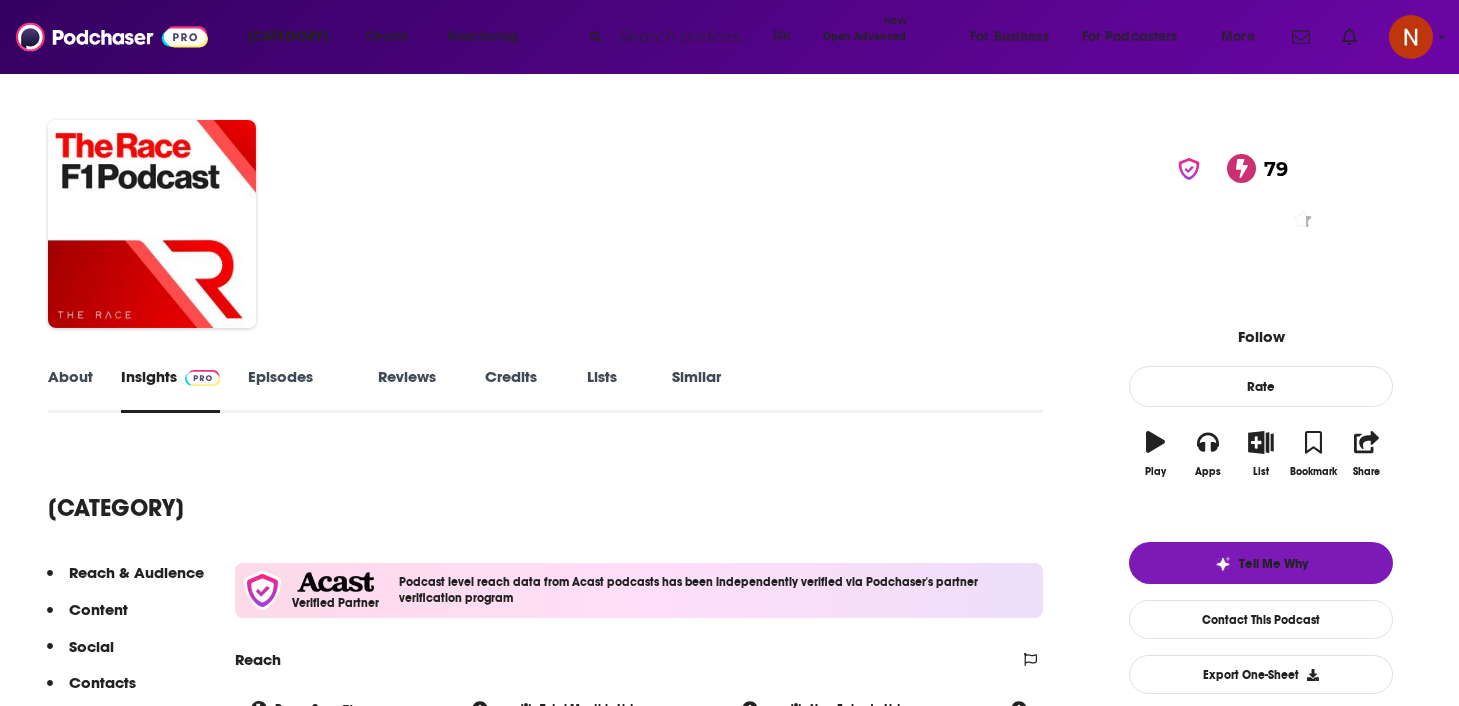 scroll, scrollTop: 16, scrollLeft: 0, axis: vertical 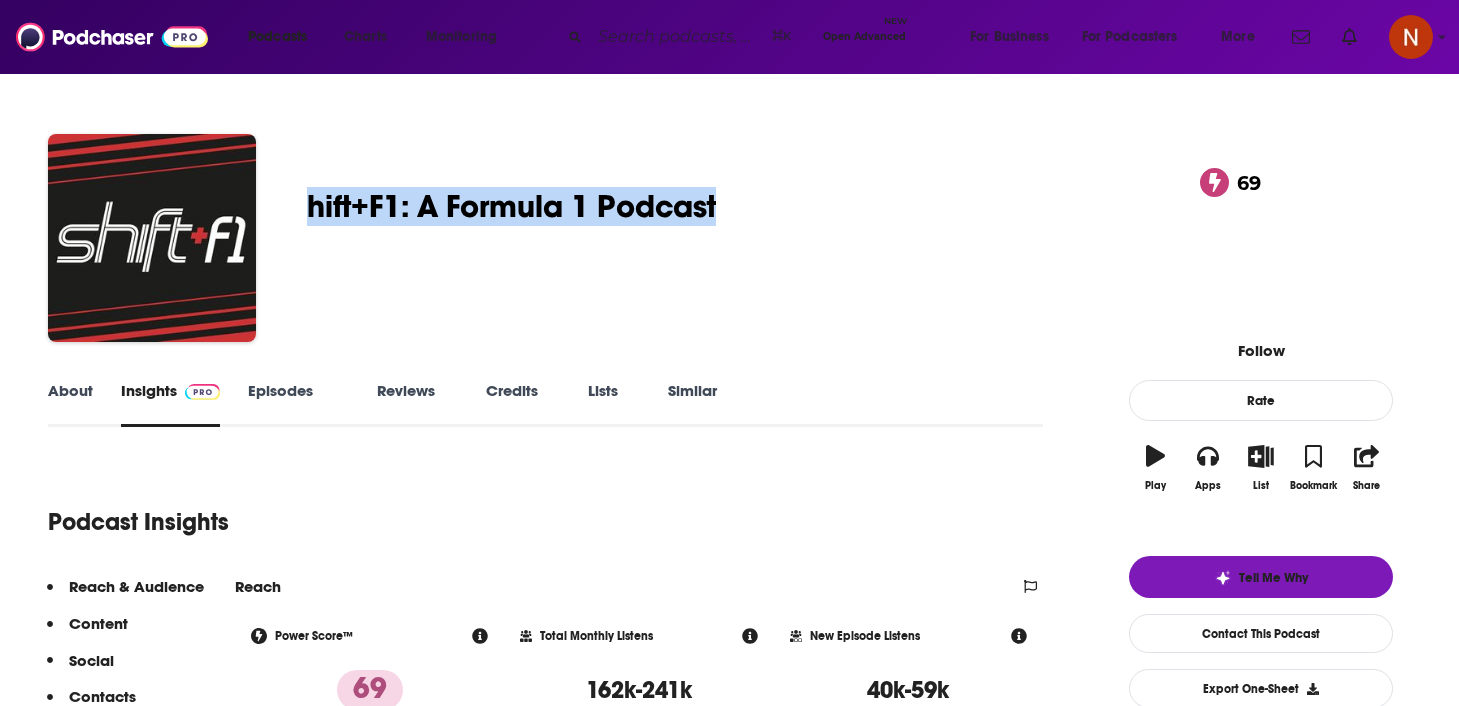 drag, startPoint x: 822, startPoint y: 195, endPoint x: 388, endPoint y: 197, distance: 434.0046 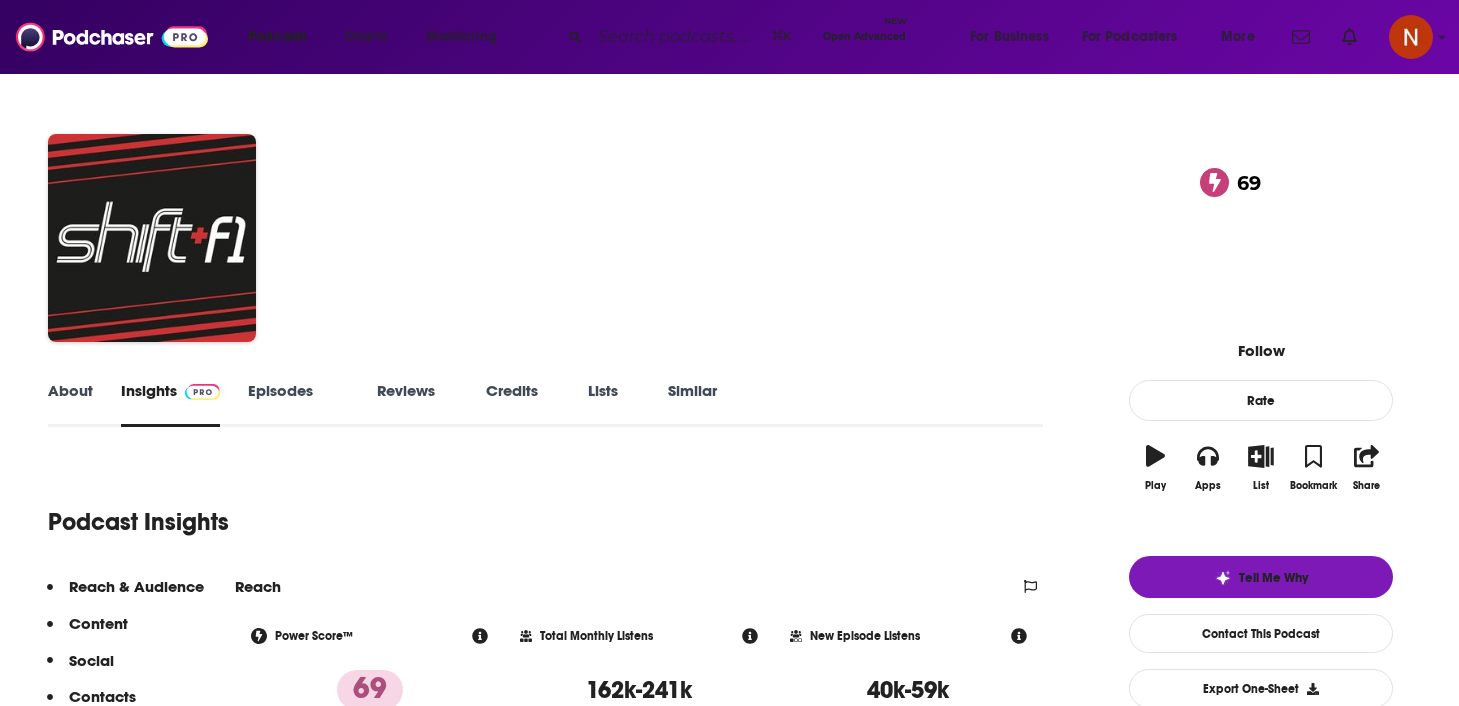 click on "Shift+F1   Shift+F1: A Formula 1 Podcast 69 A   weekly  Sports  and  Automotive  podcast  featuring  Danny O'Dwyer ,  Rob Zacny  and  Drew Scanlon 69   3   people  rated this podcast" at bounding box center [729, 242] 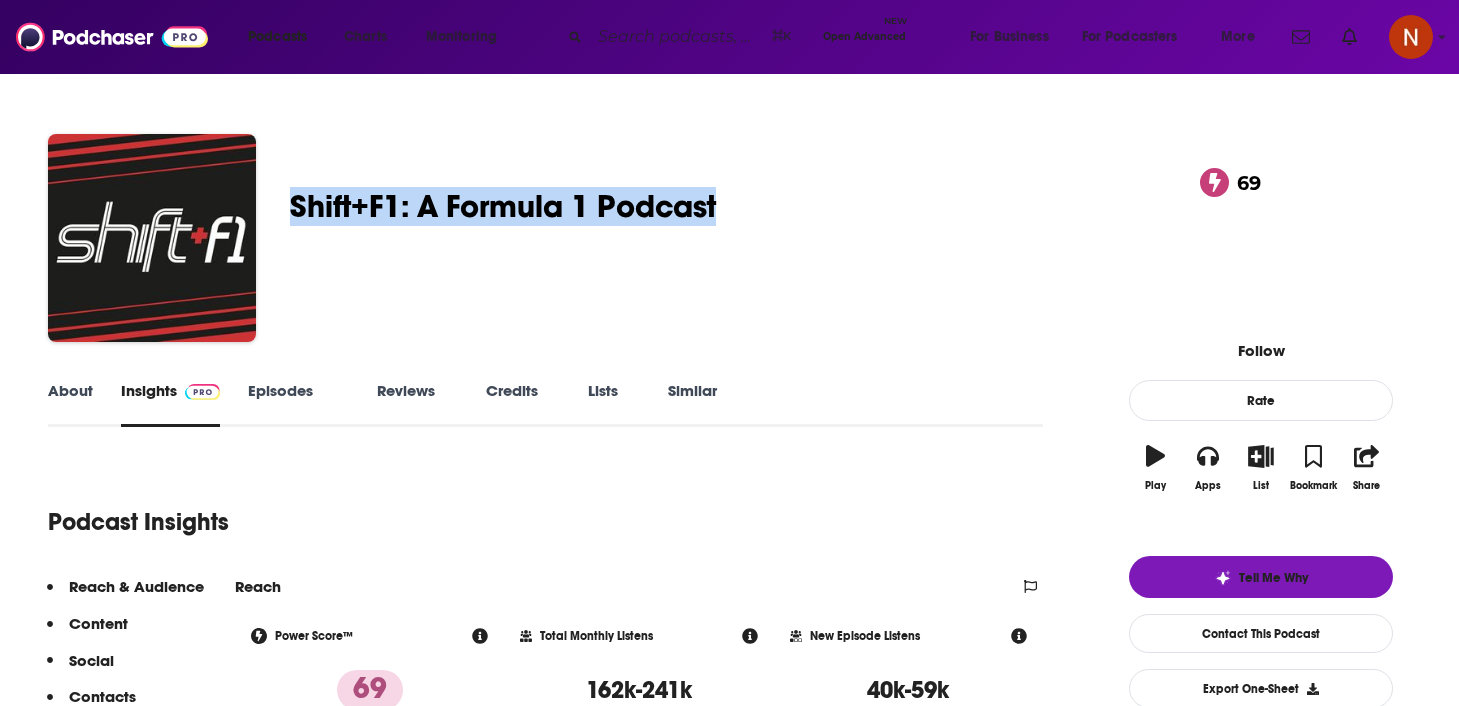 drag, startPoint x: 376, startPoint y: 195, endPoint x: 758, endPoint y: 201, distance: 382.04712 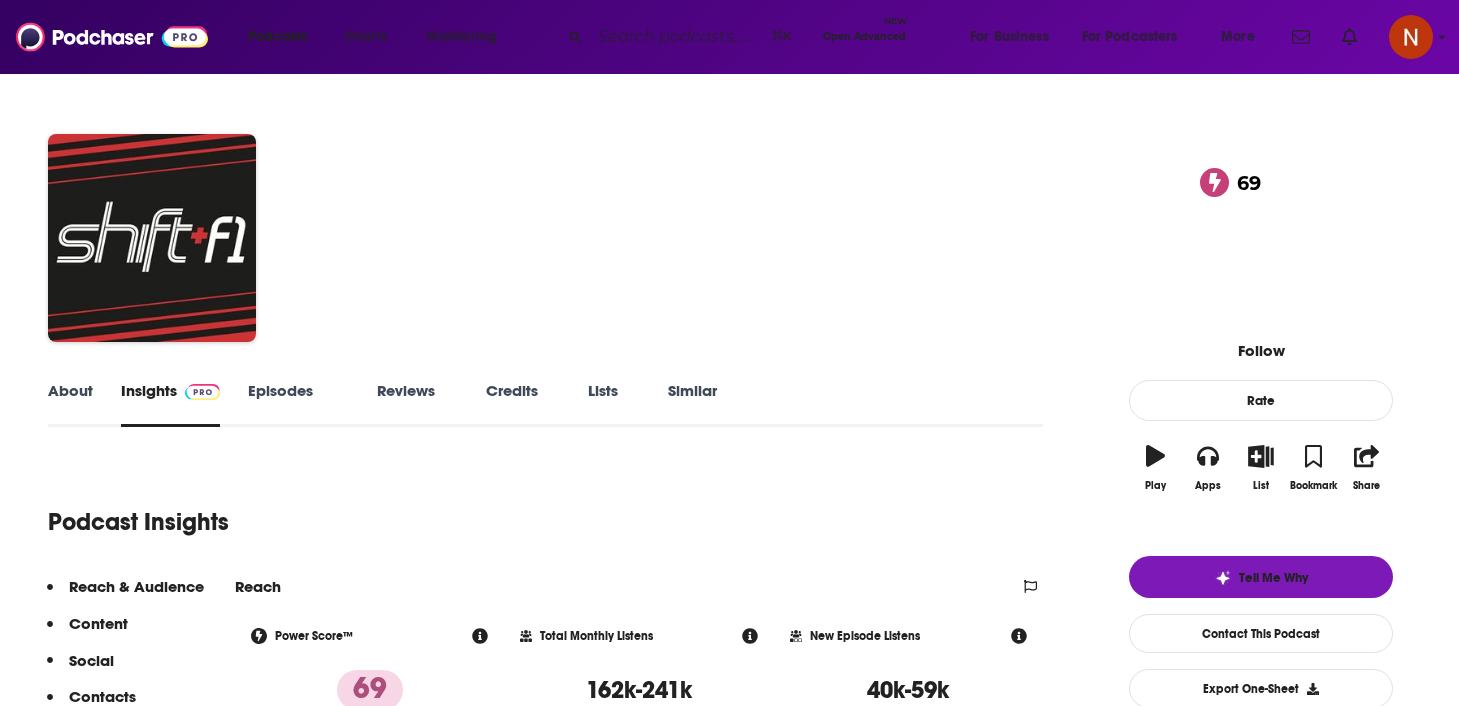 click on "Shift+F1: A Formula 1 Podcast 69" at bounding box center [684, 206] 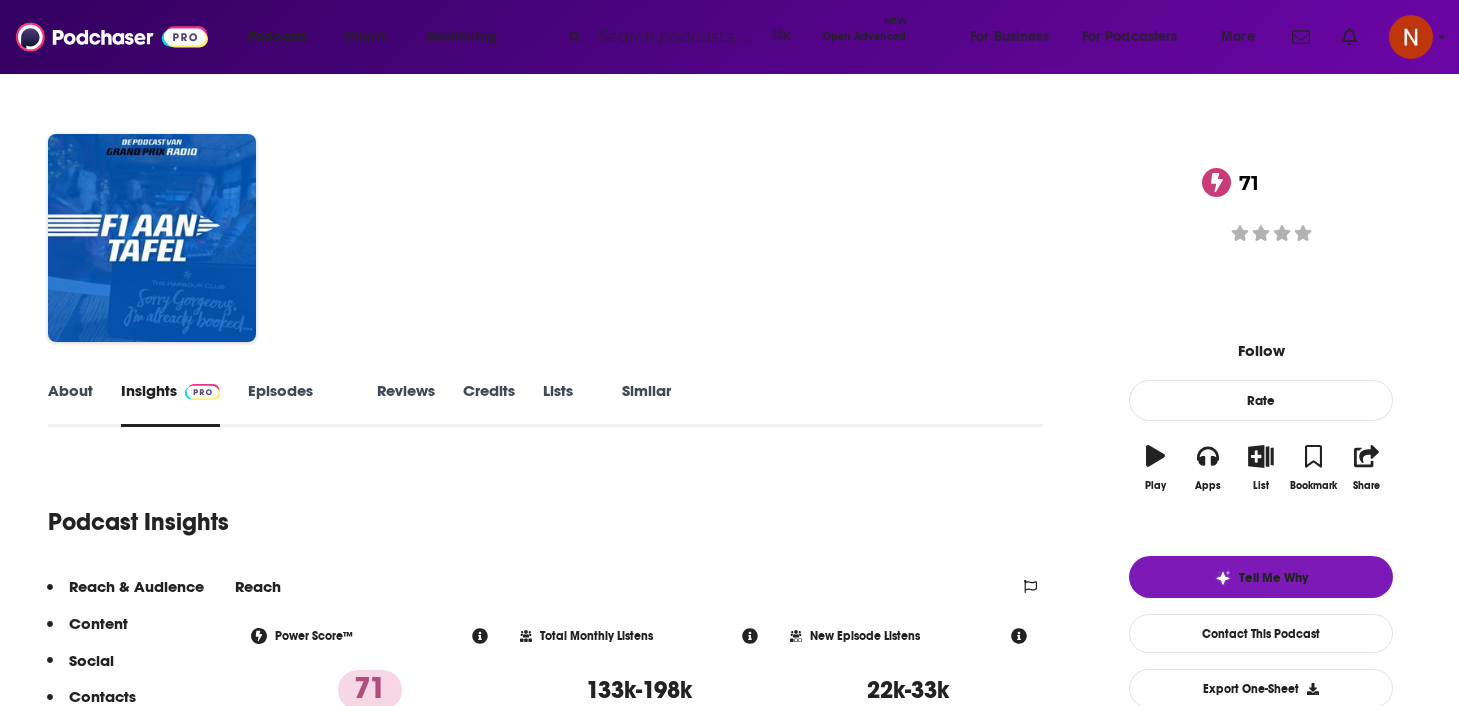 scroll, scrollTop: 0, scrollLeft: 0, axis: both 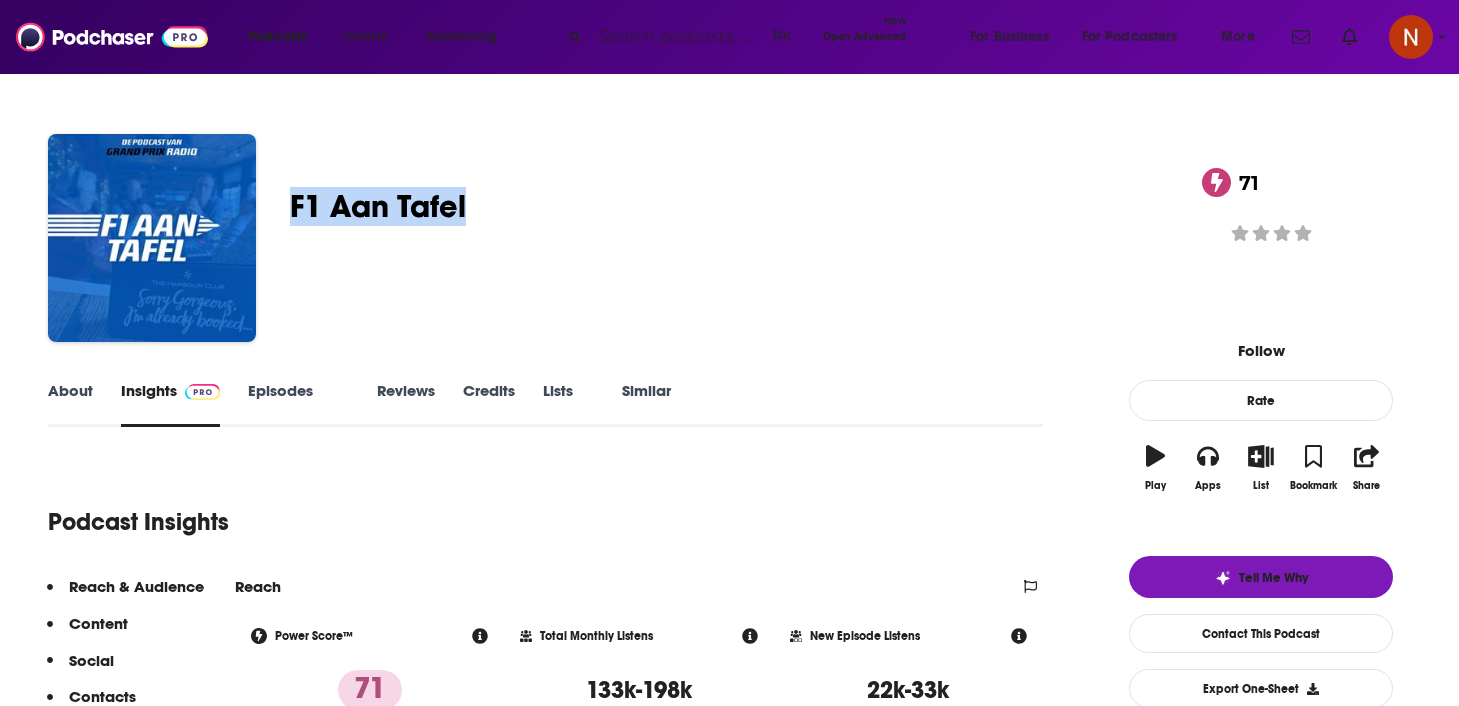 drag, startPoint x: 584, startPoint y: 181, endPoint x: 375, endPoint y: 184, distance: 209.02153 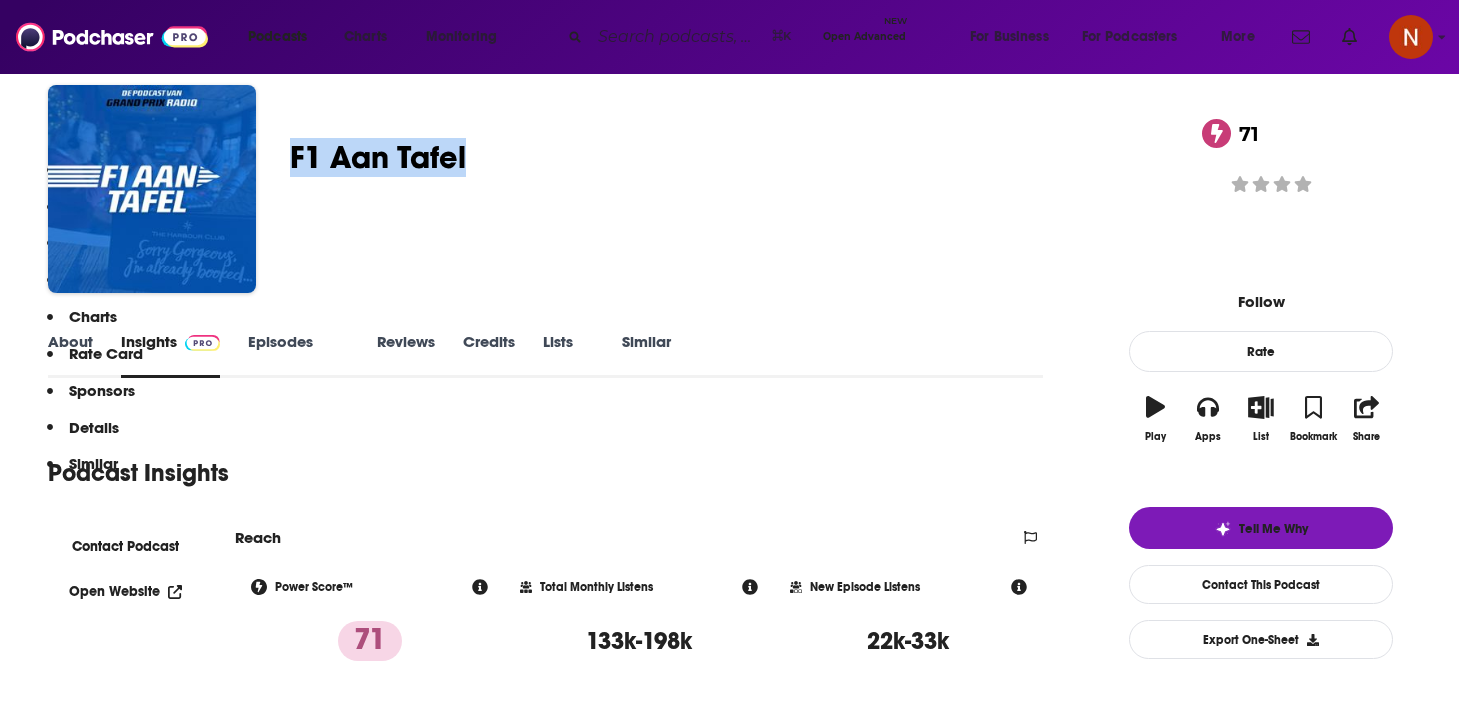 scroll, scrollTop: 0, scrollLeft: 0, axis: both 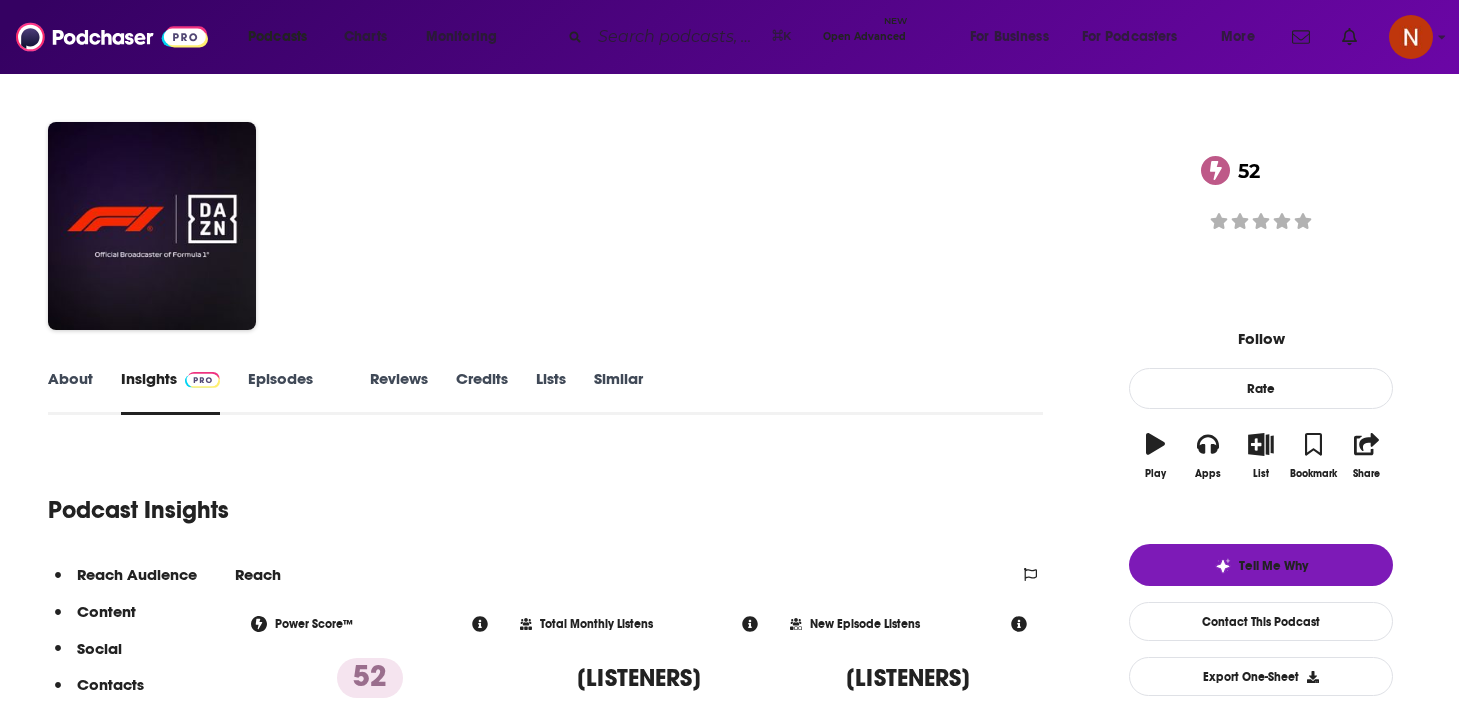 click on "A   Sports  podcast" at bounding box center (684, 242) 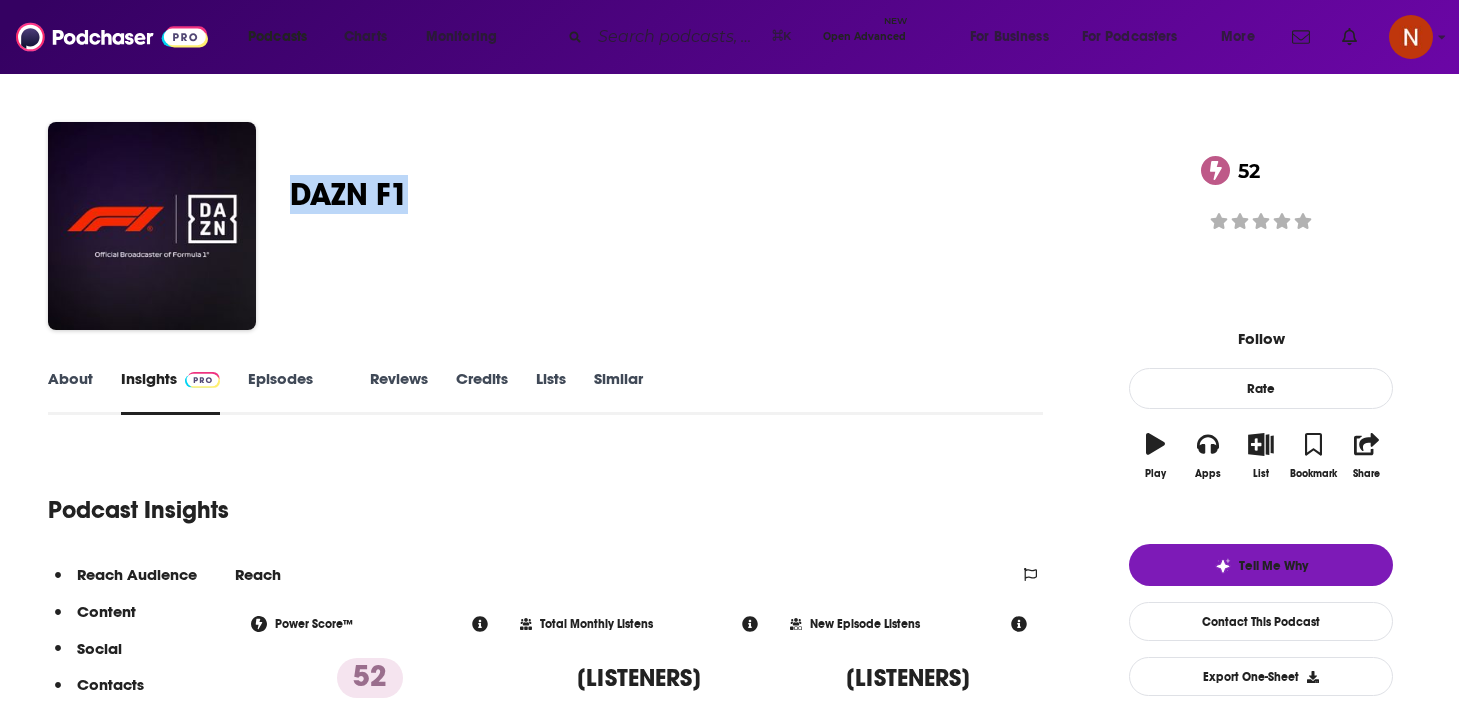 drag, startPoint x: 523, startPoint y: 195, endPoint x: 374, endPoint y: 189, distance: 149.12076 